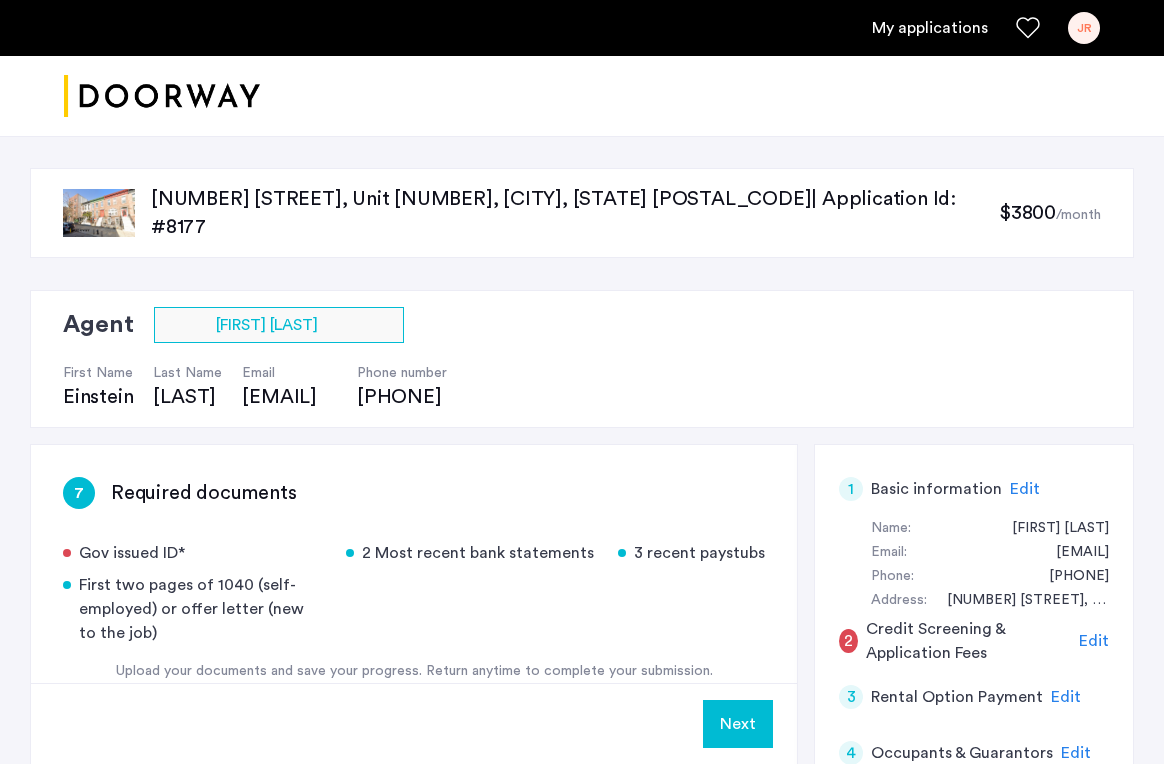 scroll, scrollTop: 450, scrollLeft: 0, axis: vertical 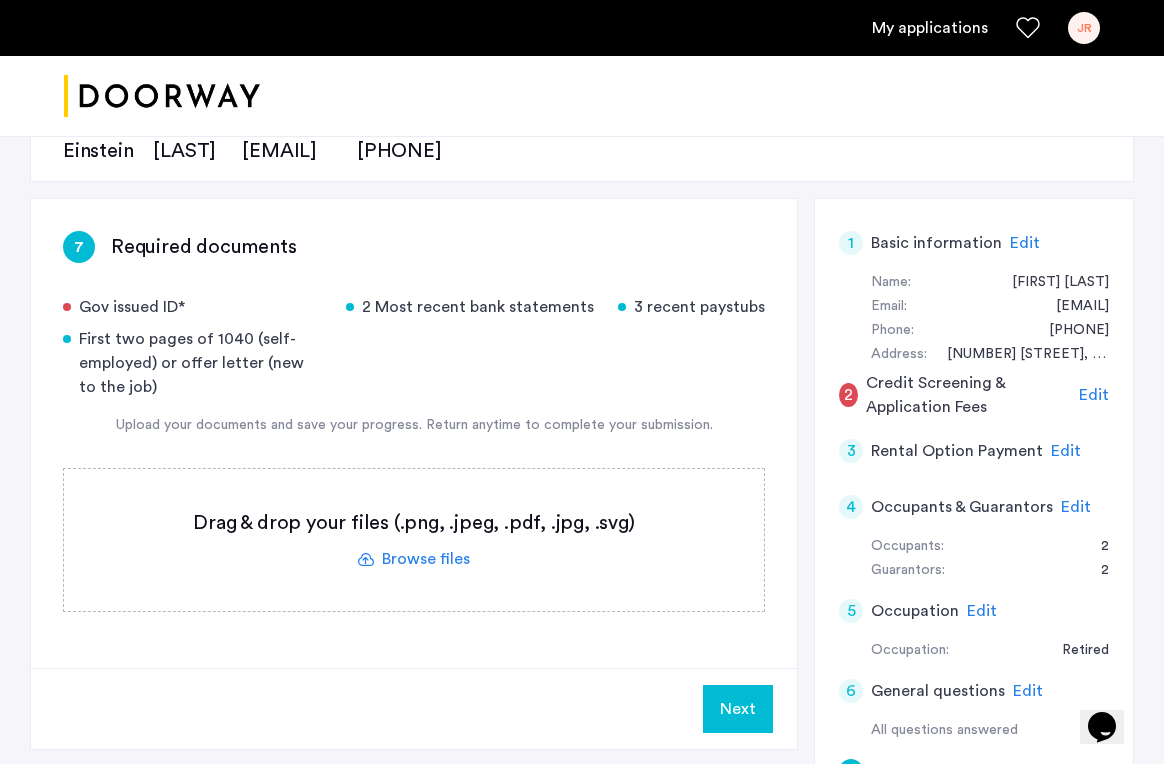 click on "Edit" 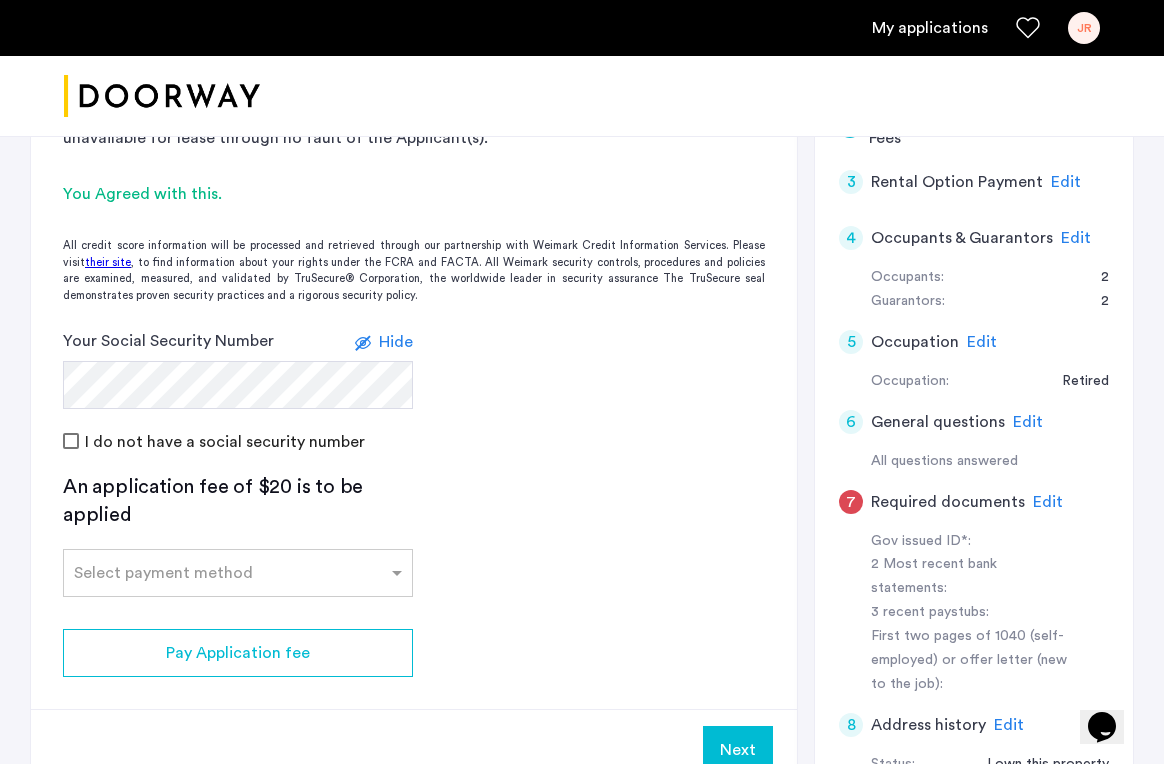scroll, scrollTop: 524, scrollLeft: 0, axis: vertical 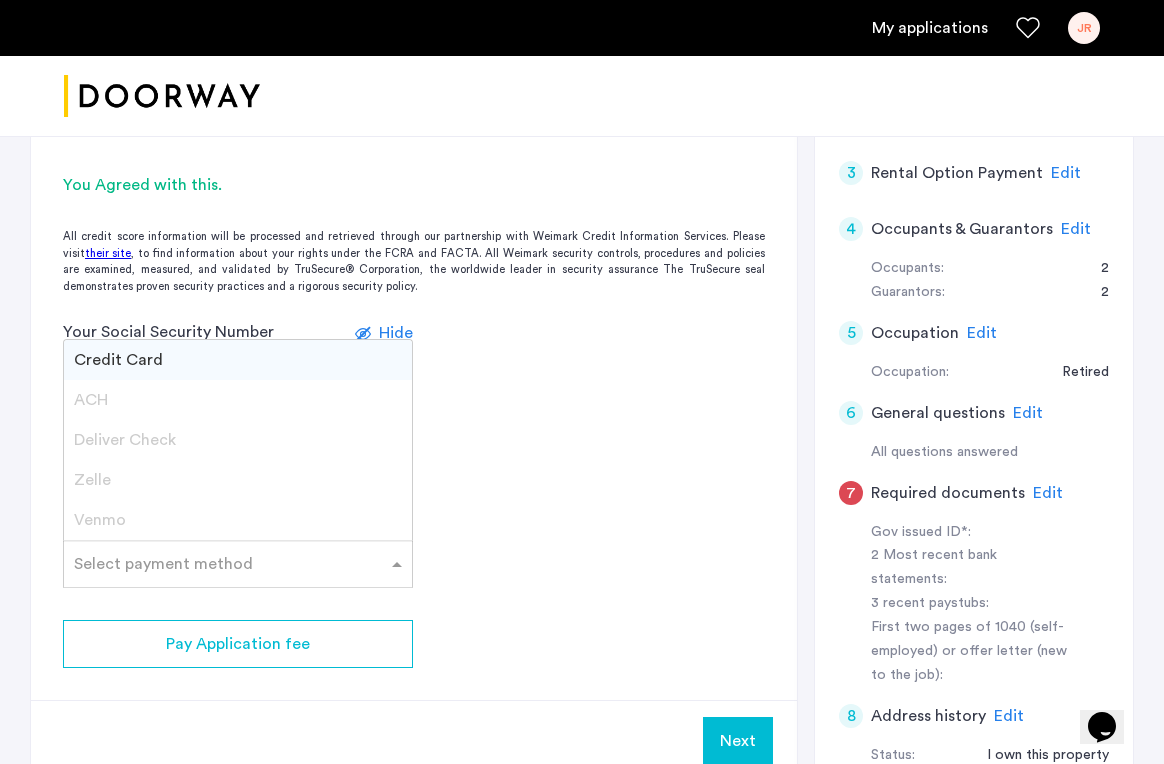 click 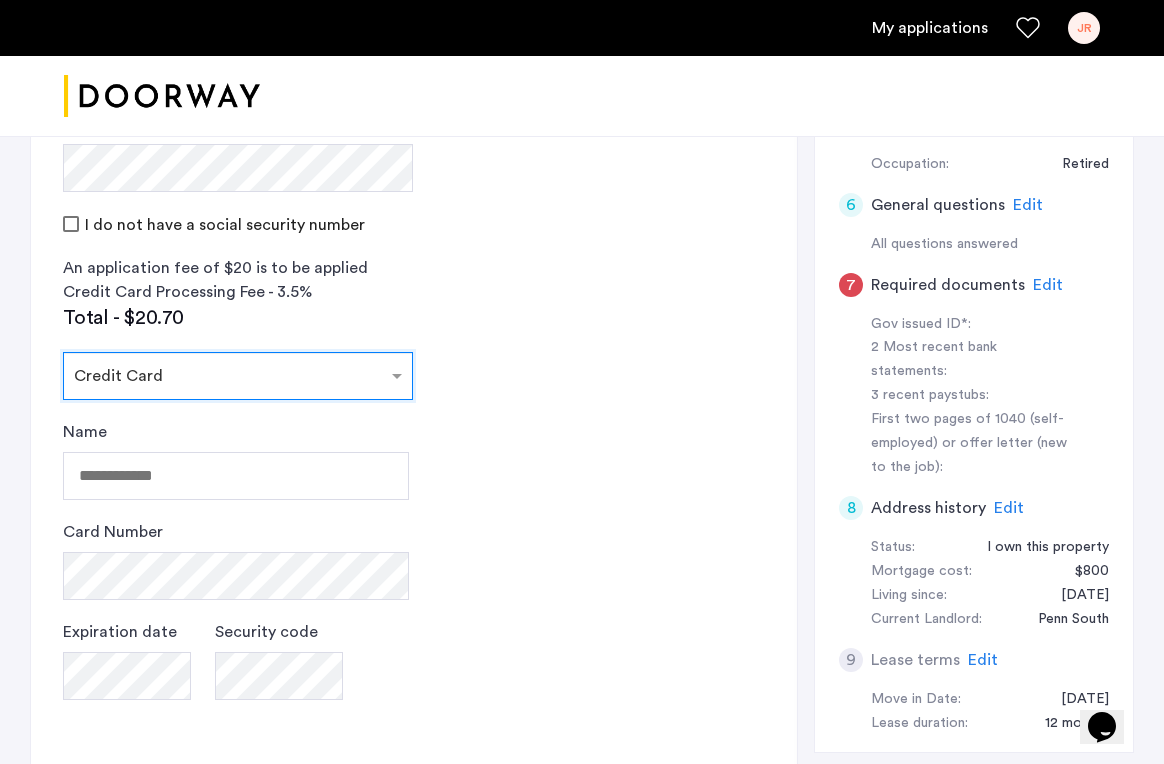 scroll, scrollTop: 744, scrollLeft: 0, axis: vertical 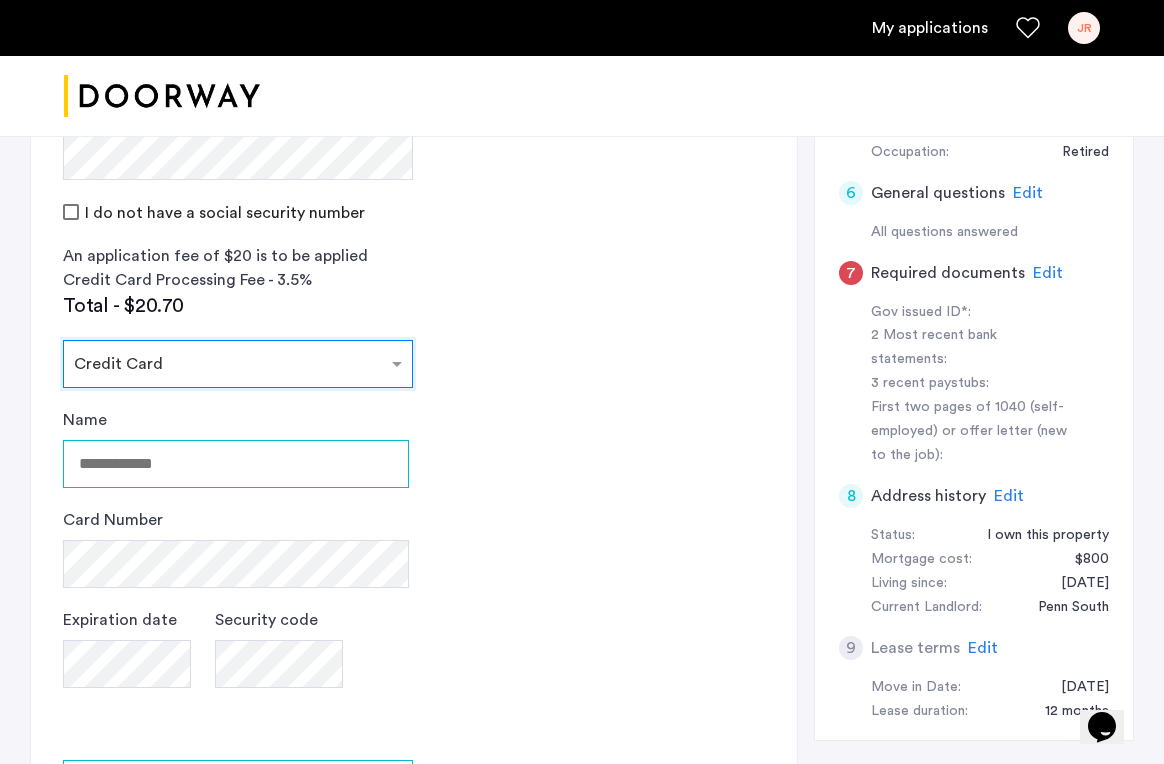 click on "Name" at bounding box center (236, 464) 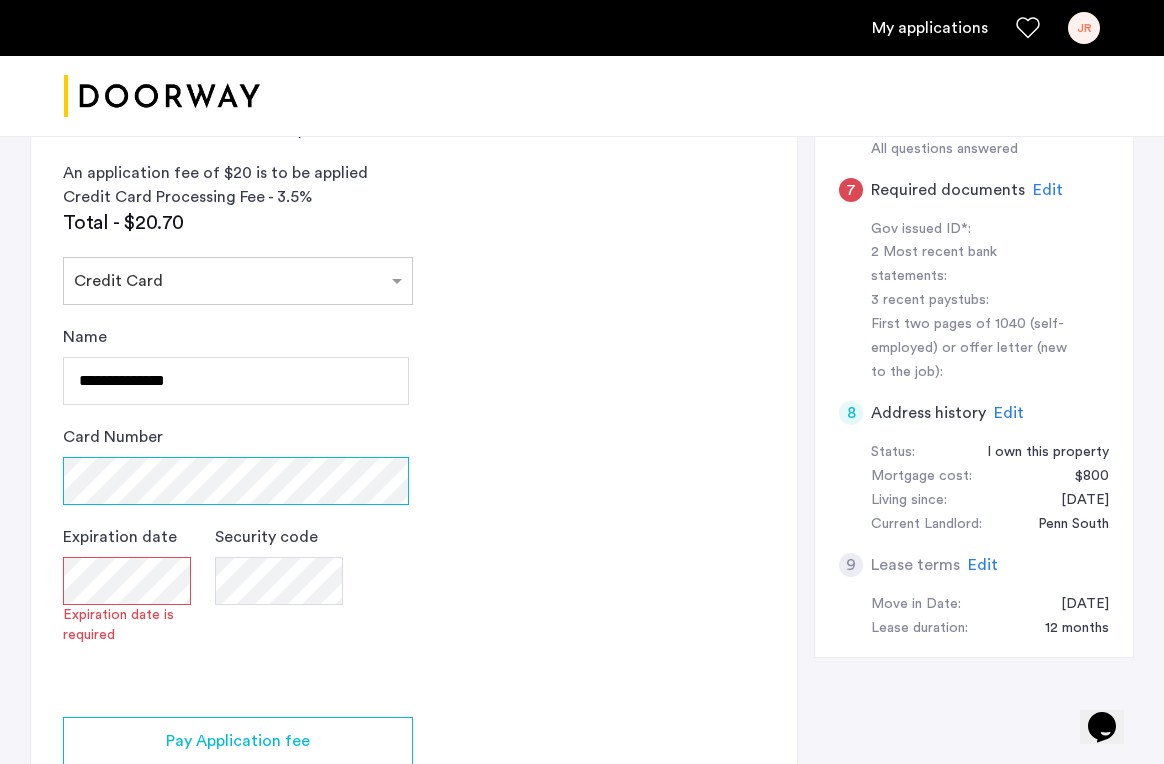 scroll, scrollTop: 839, scrollLeft: 0, axis: vertical 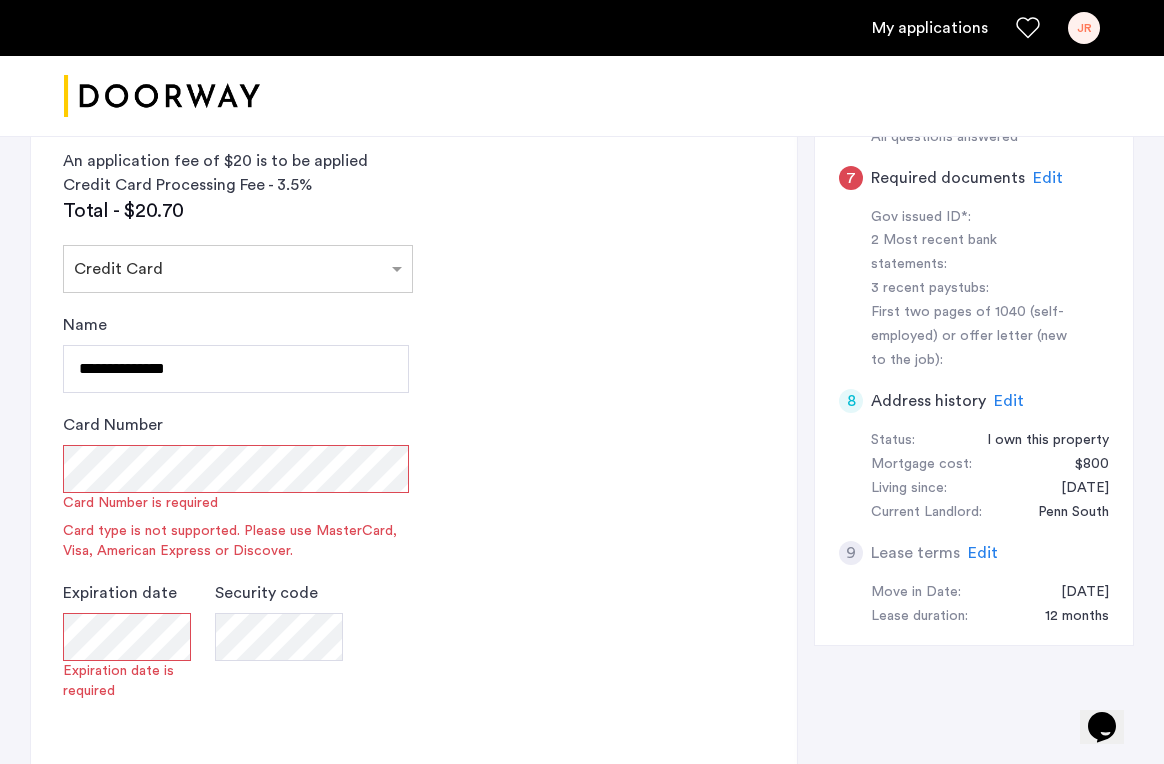 click on "**********" 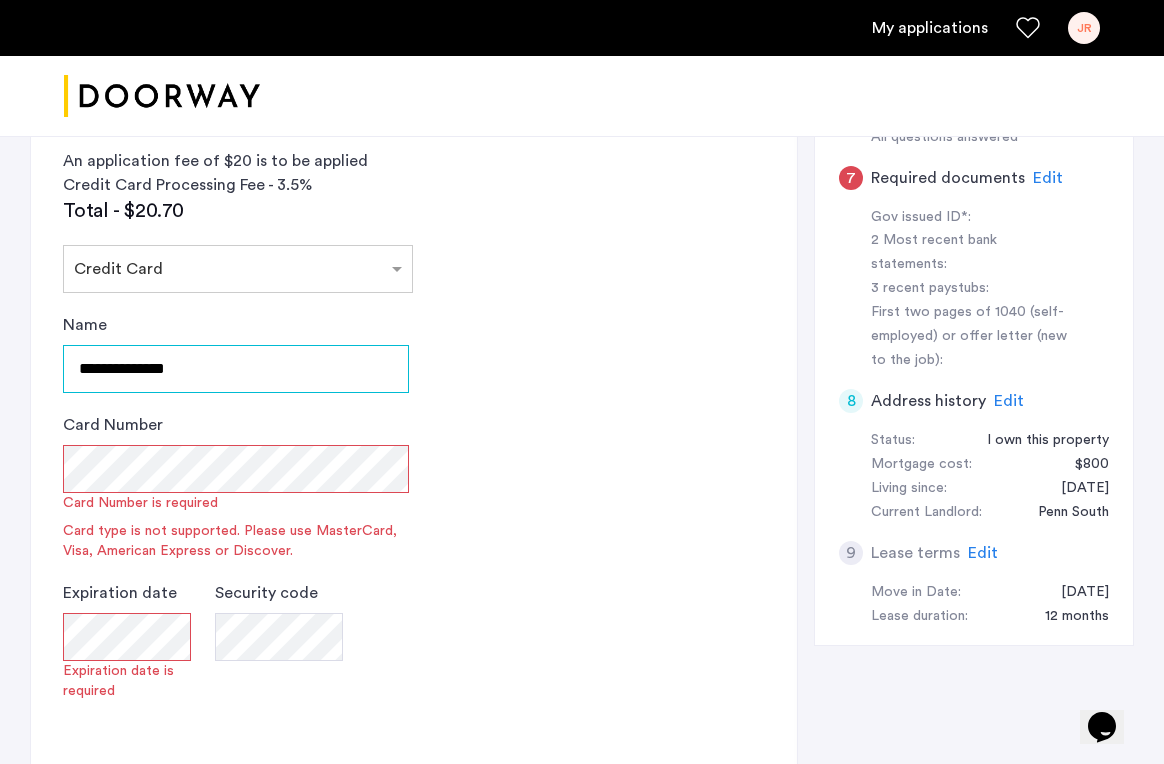 click on "**********" at bounding box center [236, 369] 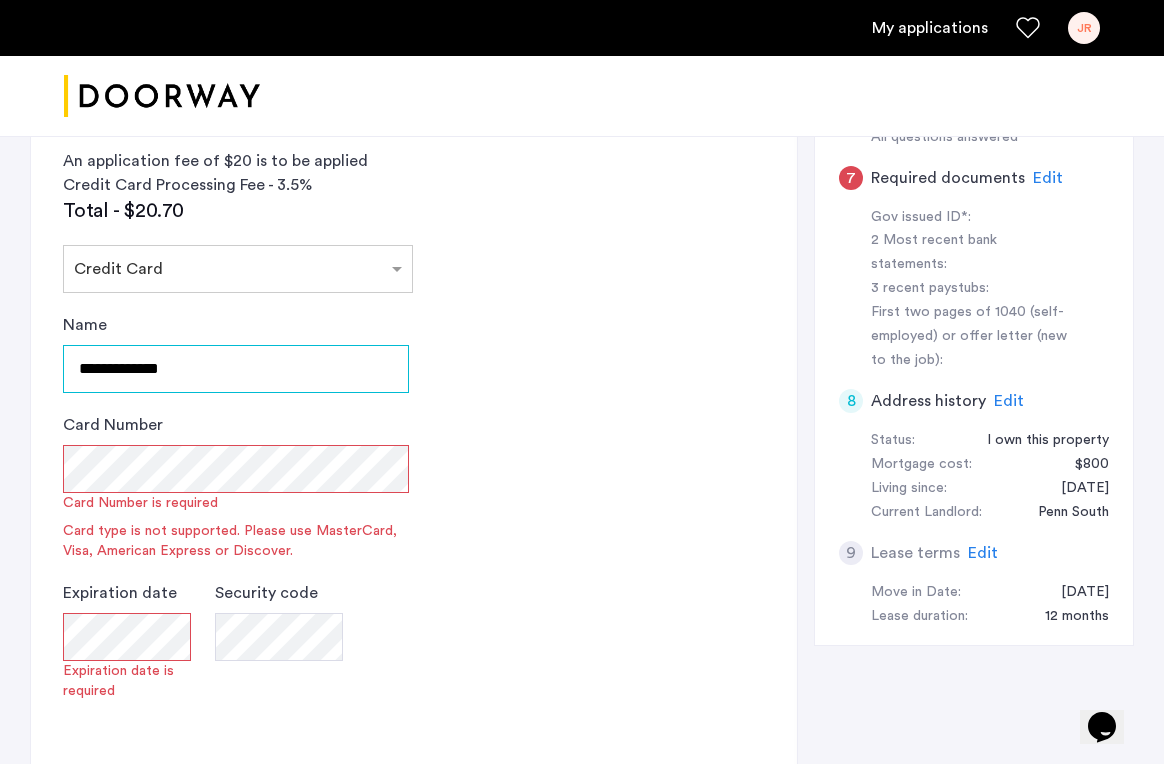 type on "**********" 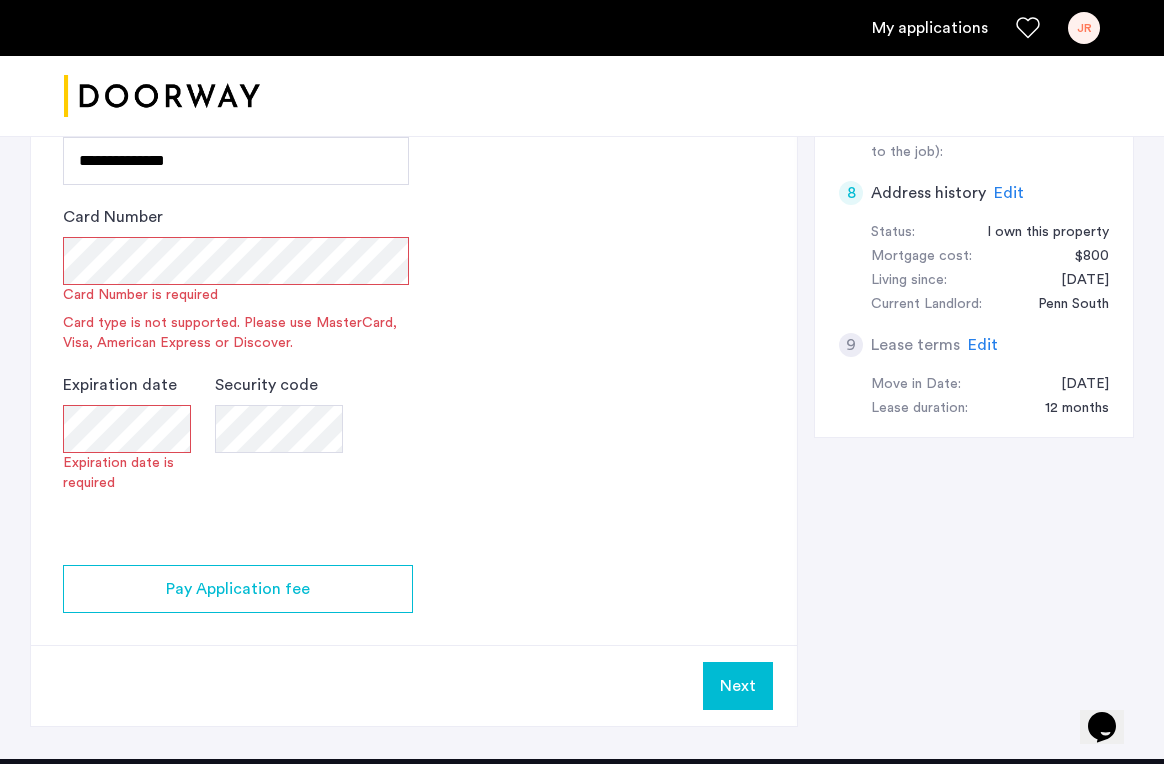 scroll, scrollTop: 1007, scrollLeft: 0, axis: vertical 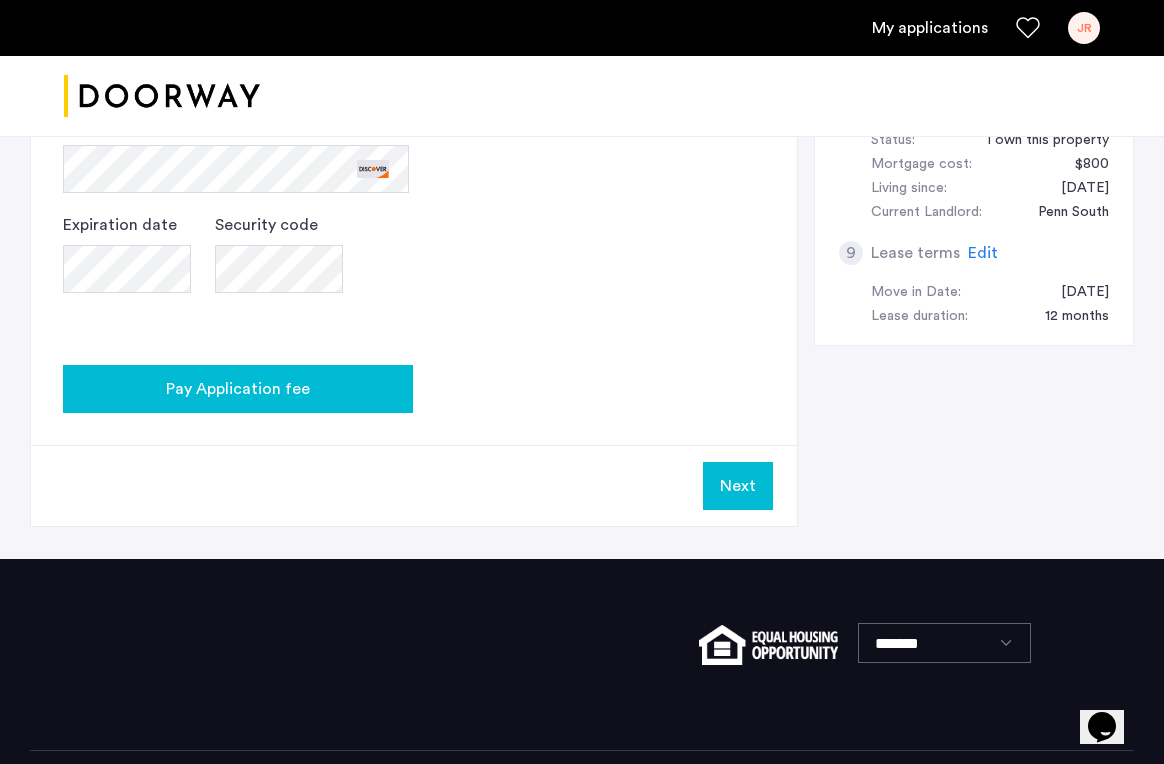 click on "Pay Application fee" 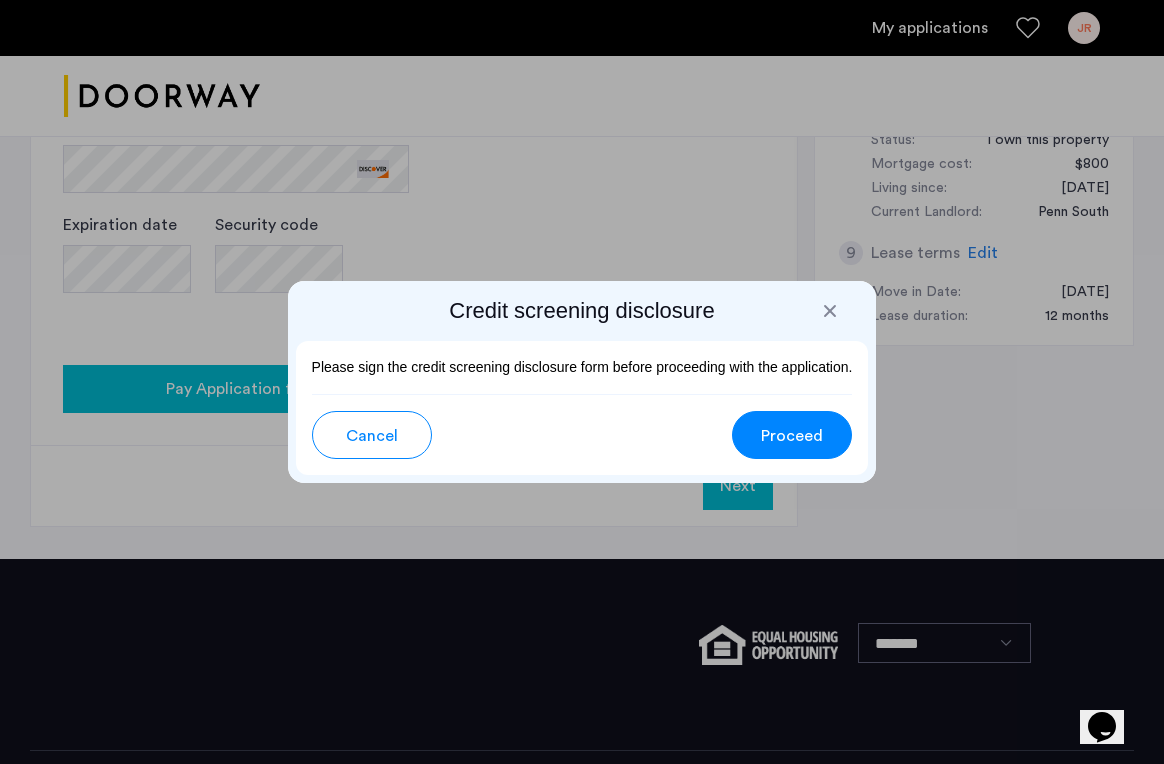 scroll, scrollTop: 0, scrollLeft: 0, axis: both 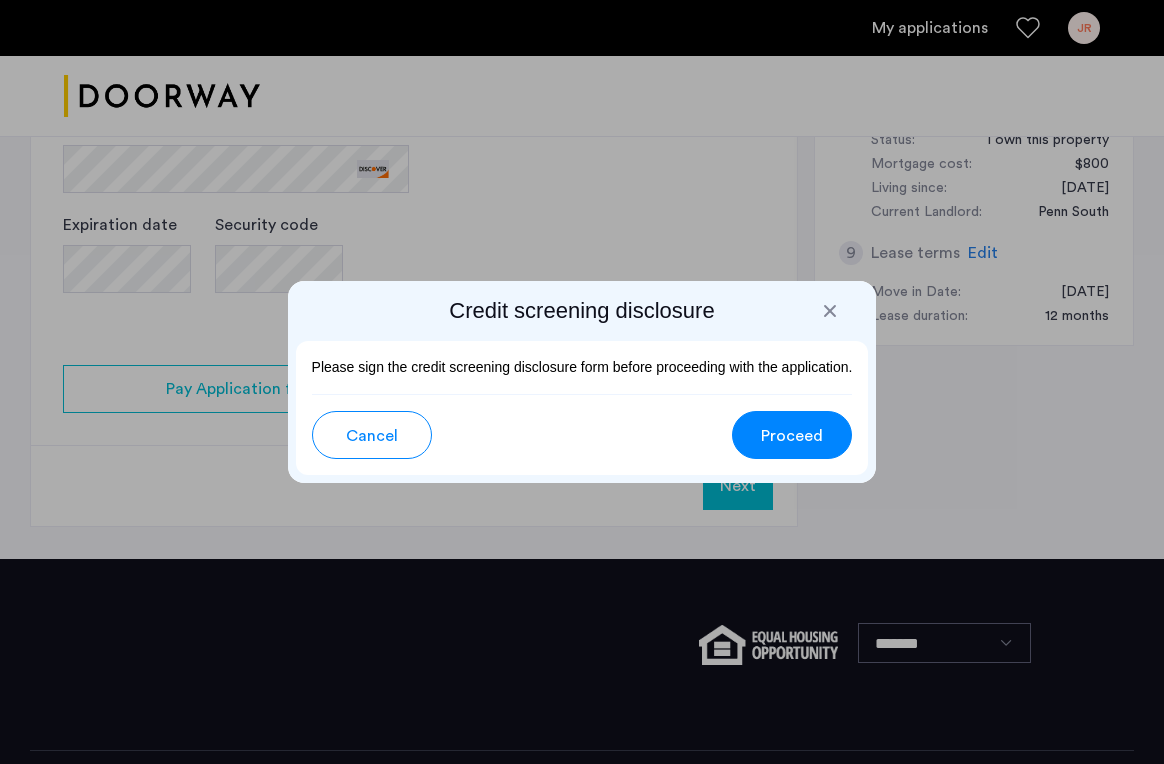 click on "Proceed" at bounding box center [792, 436] 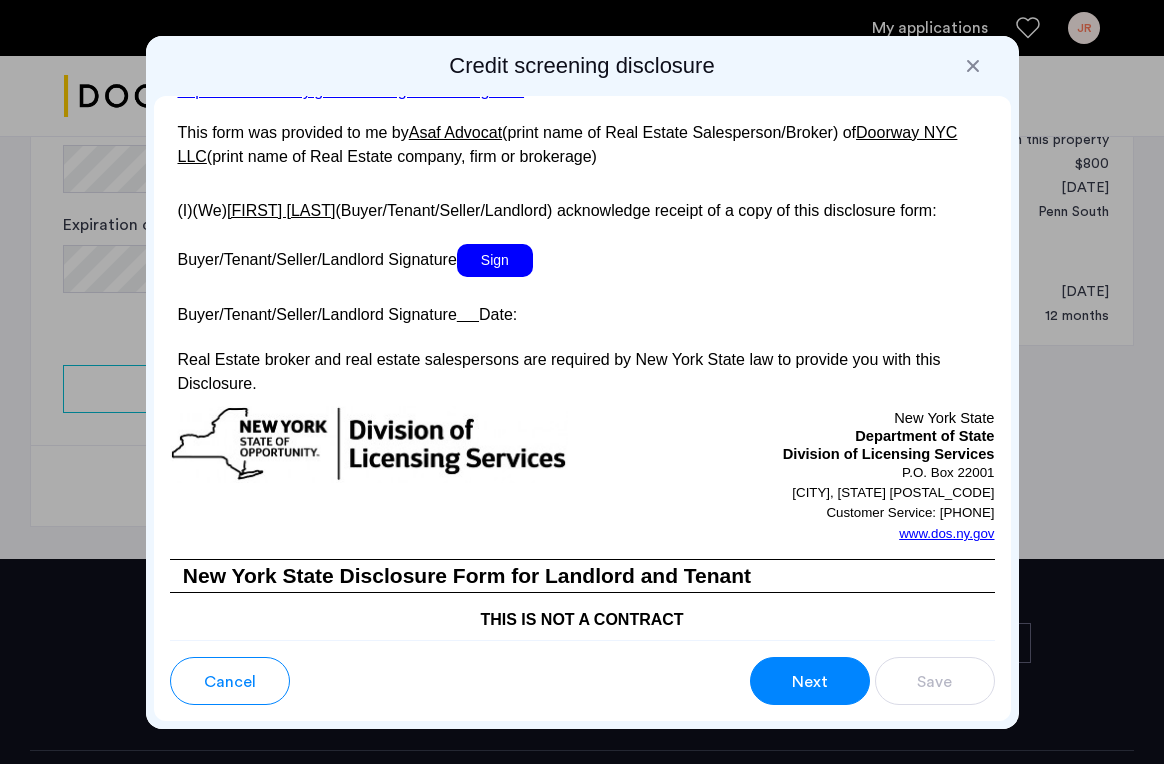 scroll, scrollTop: 4043, scrollLeft: 0, axis: vertical 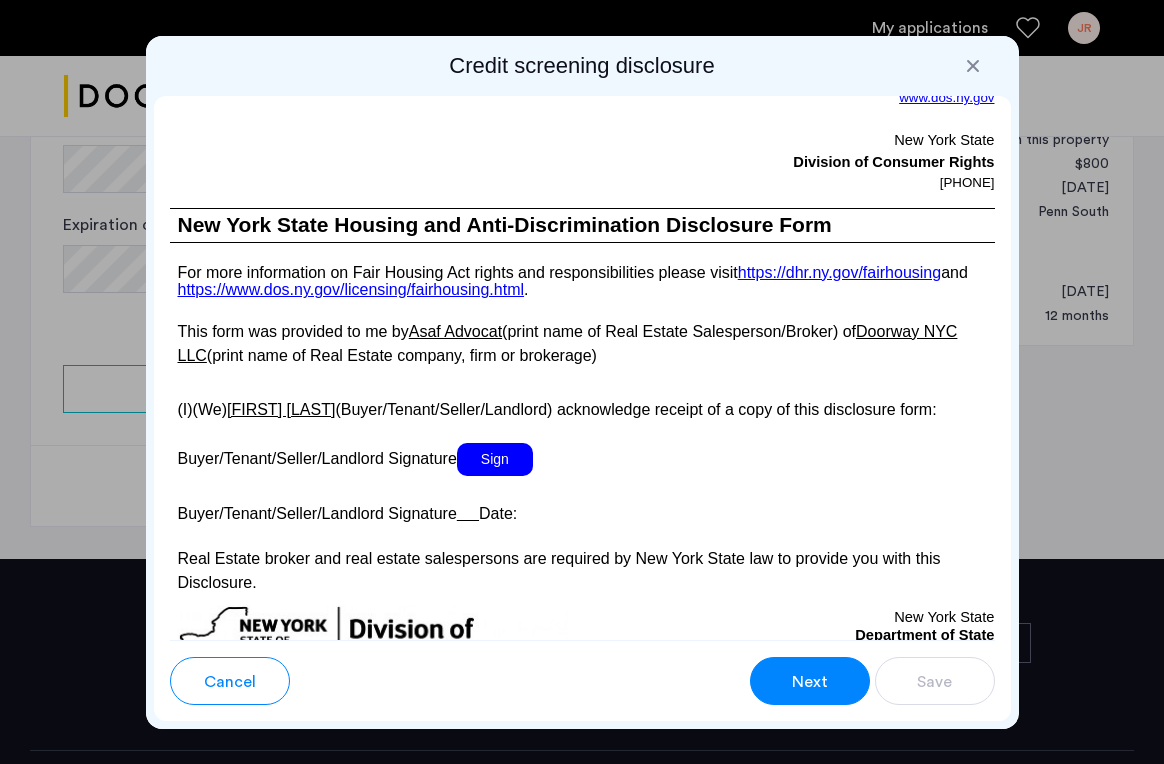 click on "Sign" at bounding box center (495, 459) 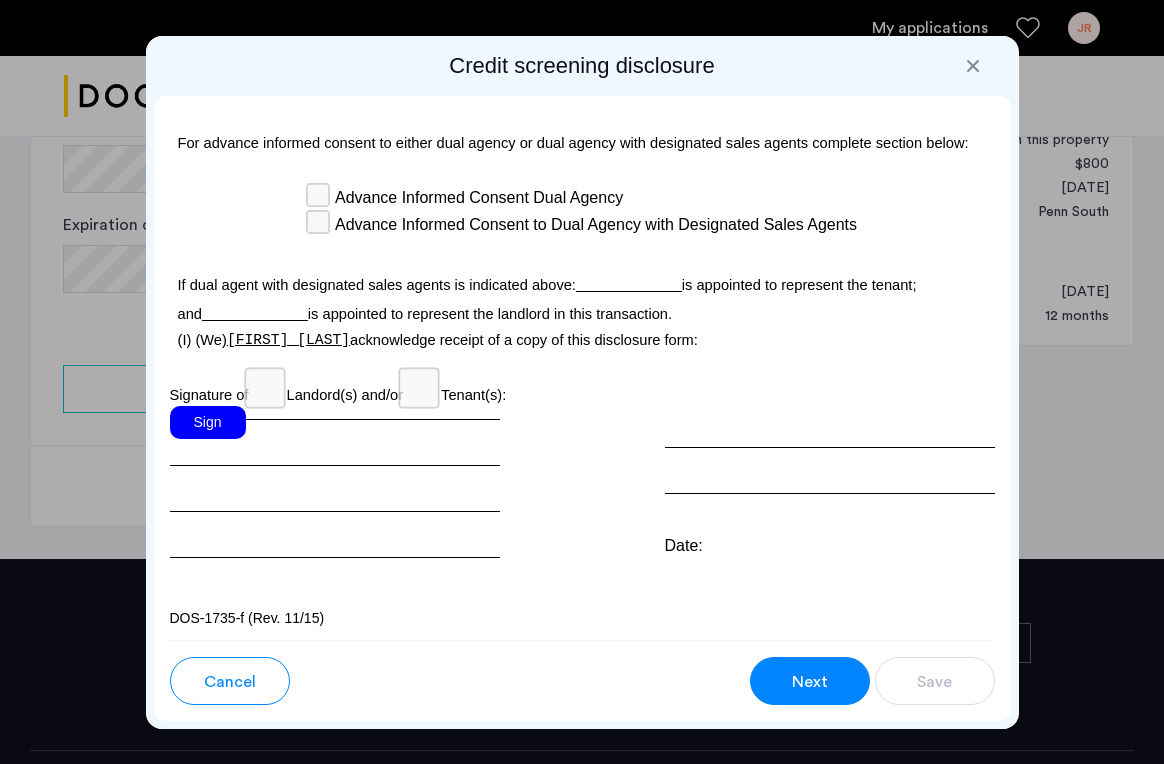 click on "Next" at bounding box center [810, 682] 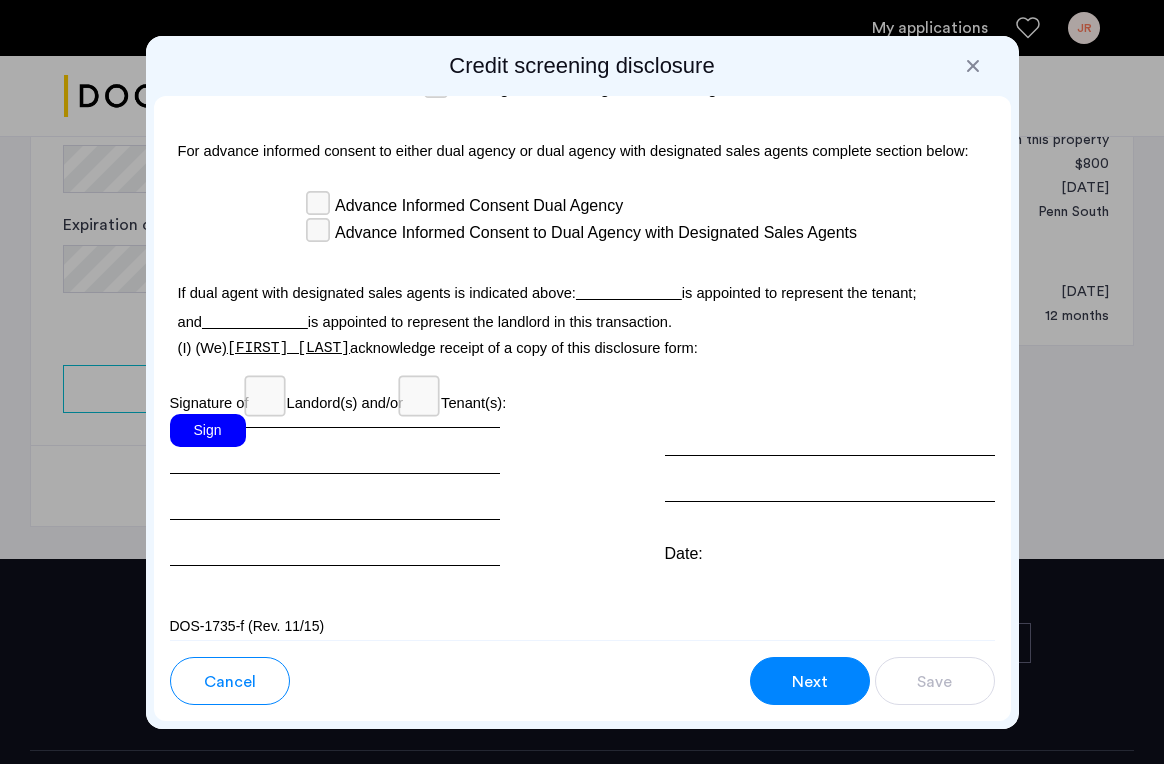 scroll, scrollTop: 6732, scrollLeft: 0, axis: vertical 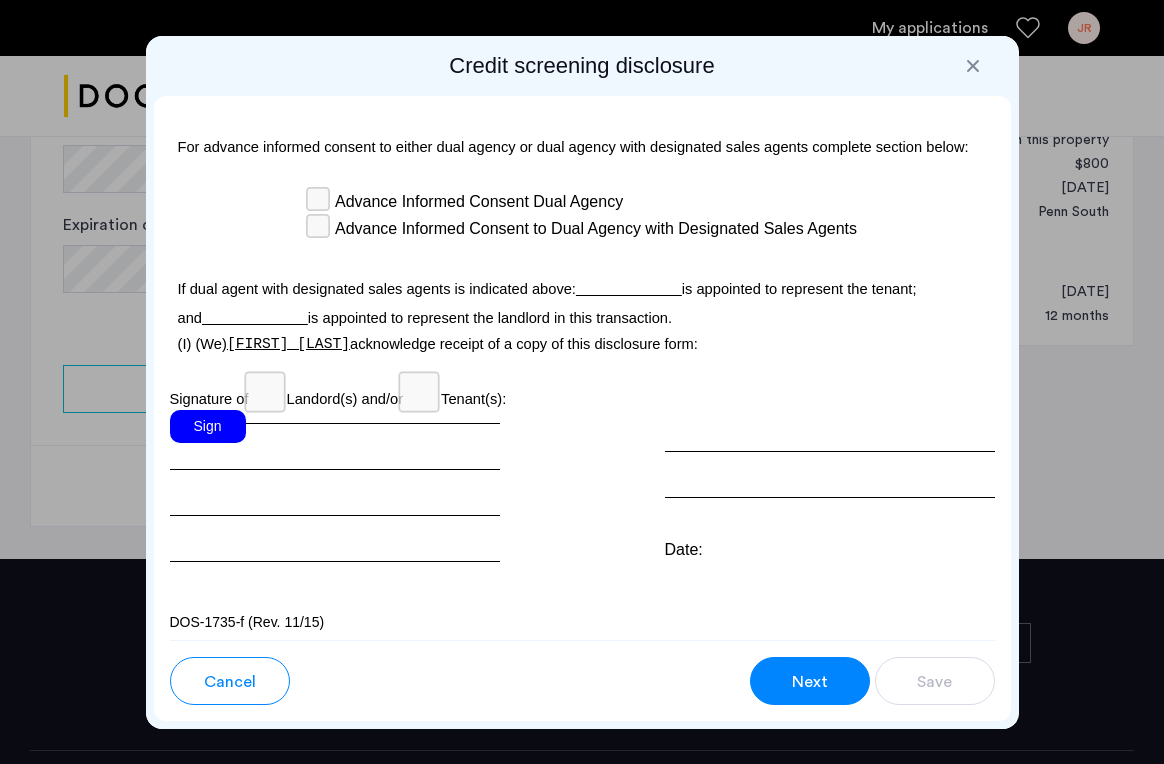 click on "Sign" at bounding box center (335, 486) 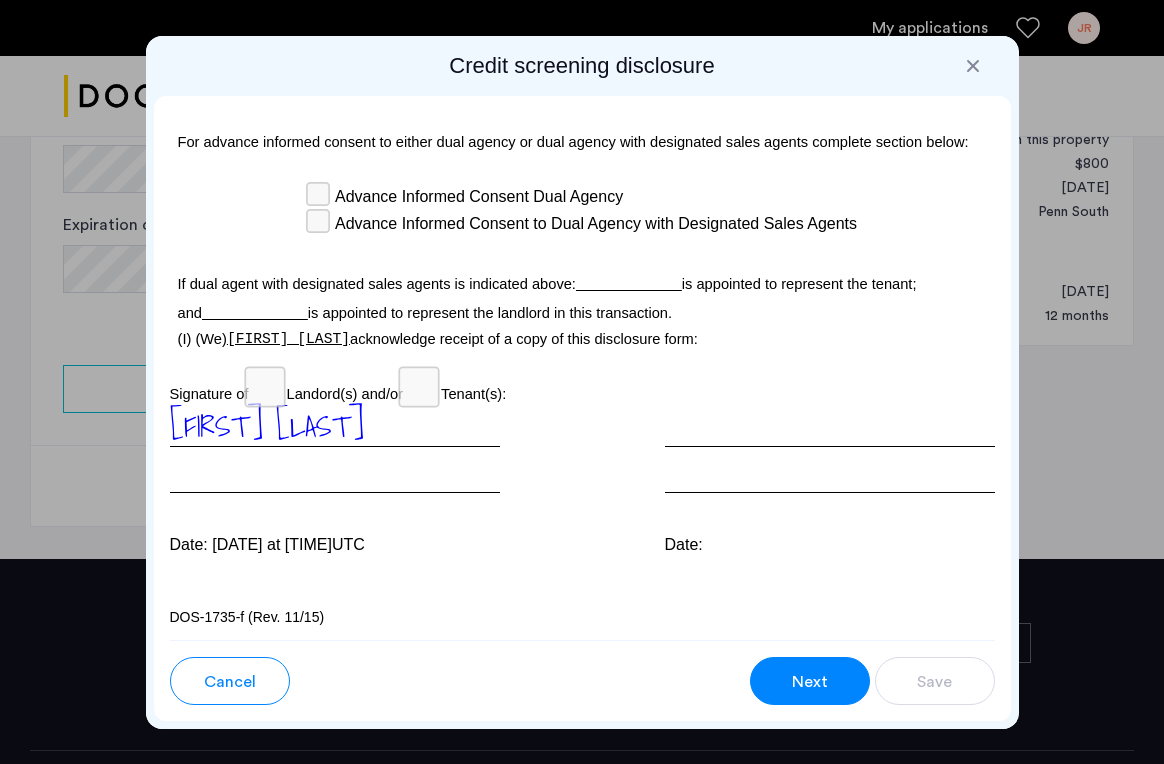 scroll, scrollTop: 6736, scrollLeft: 0, axis: vertical 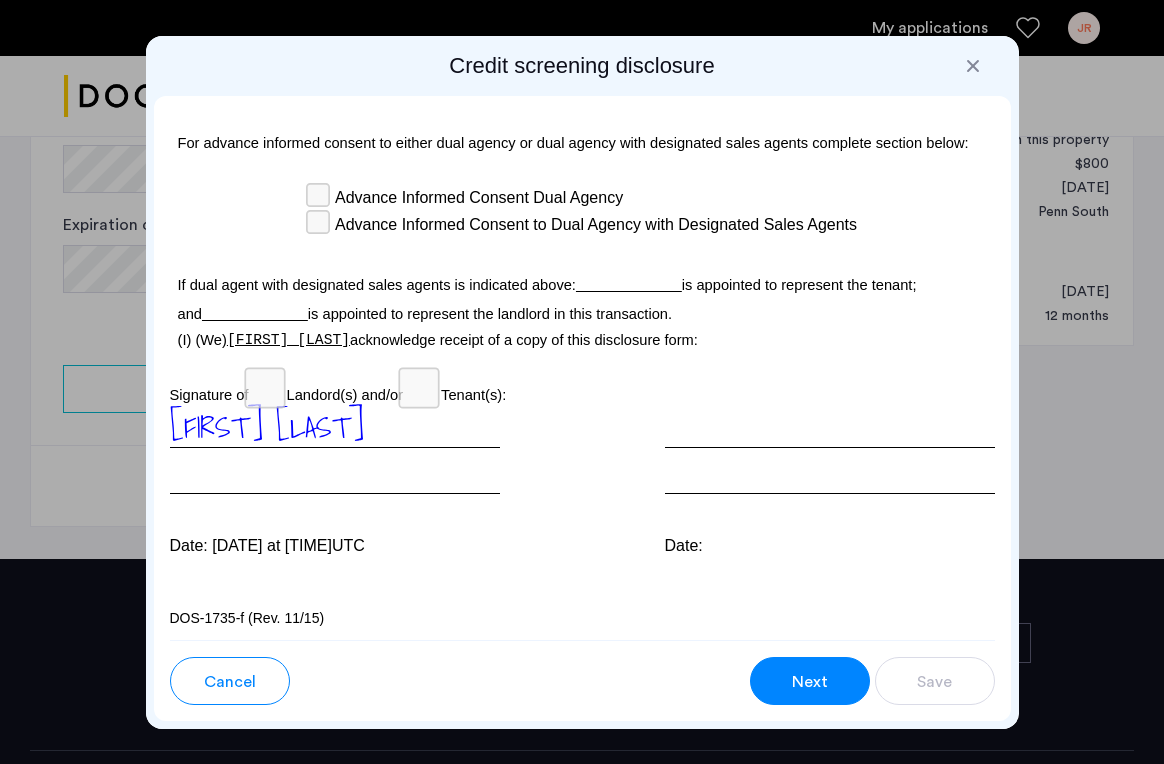 click on "Next" at bounding box center [810, 682] 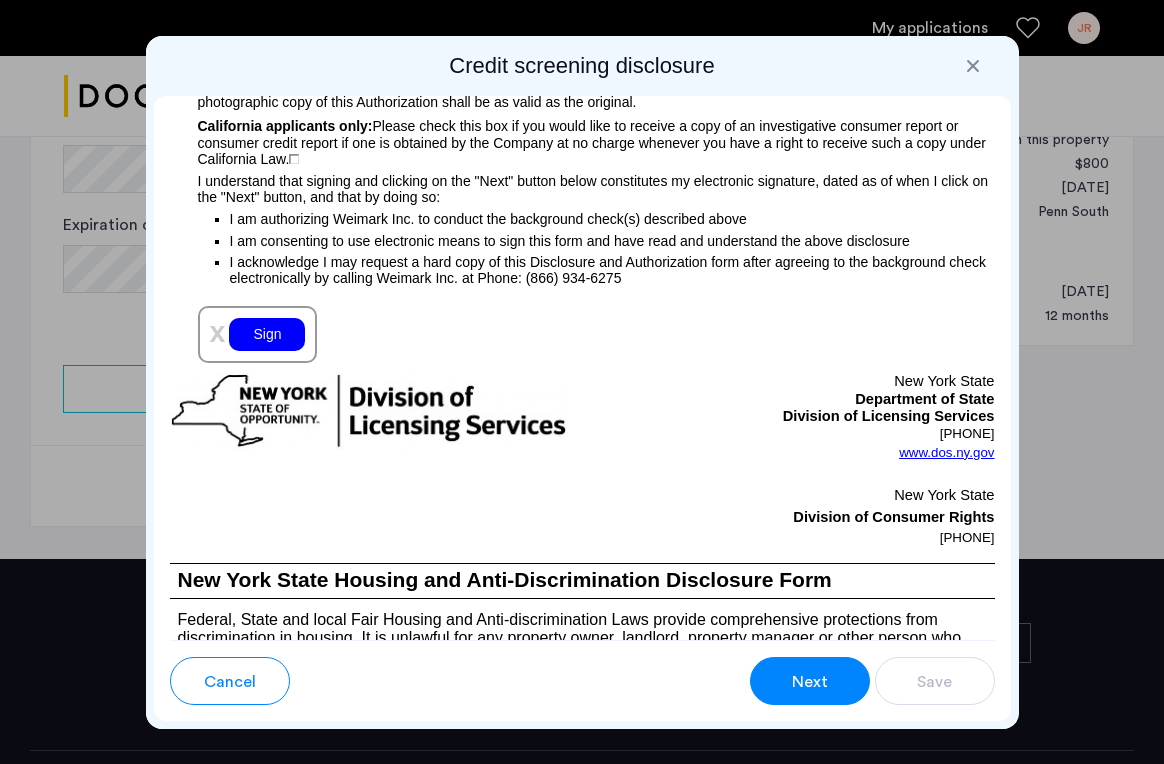 click on "Sign" at bounding box center [267, 334] 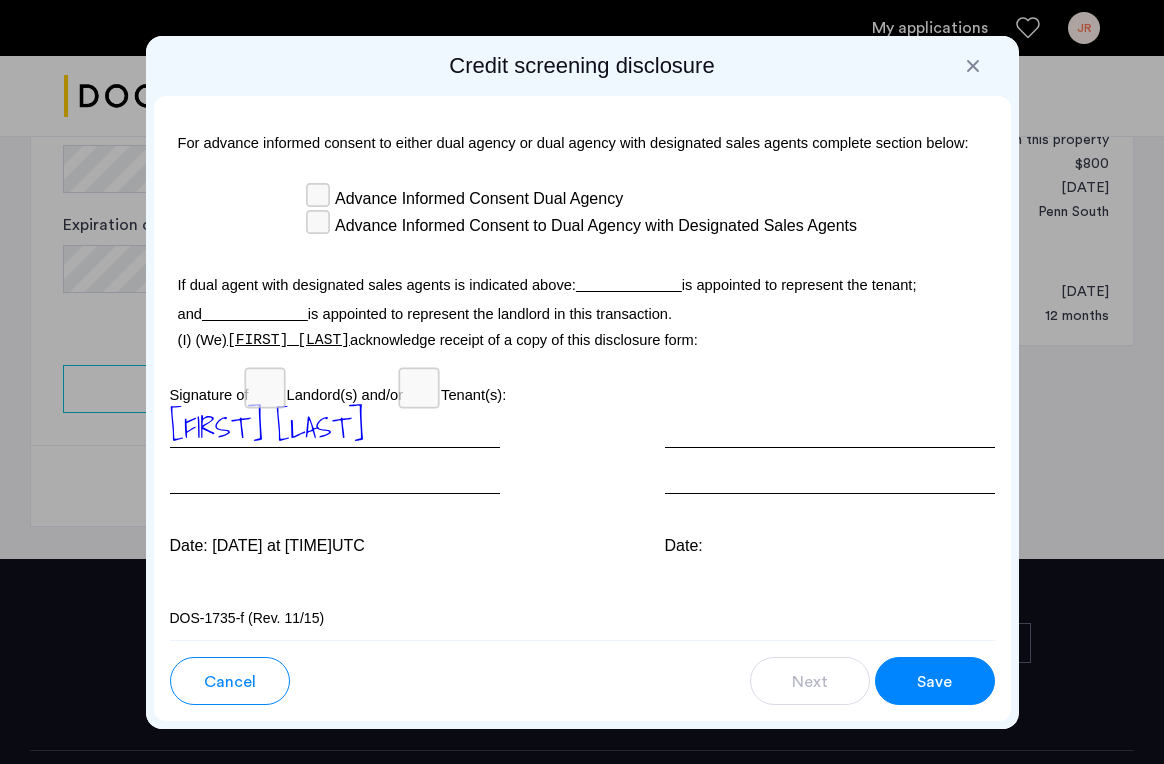 scroll, scrollTop: 6763, scrollLeft: 0, axis: vertical 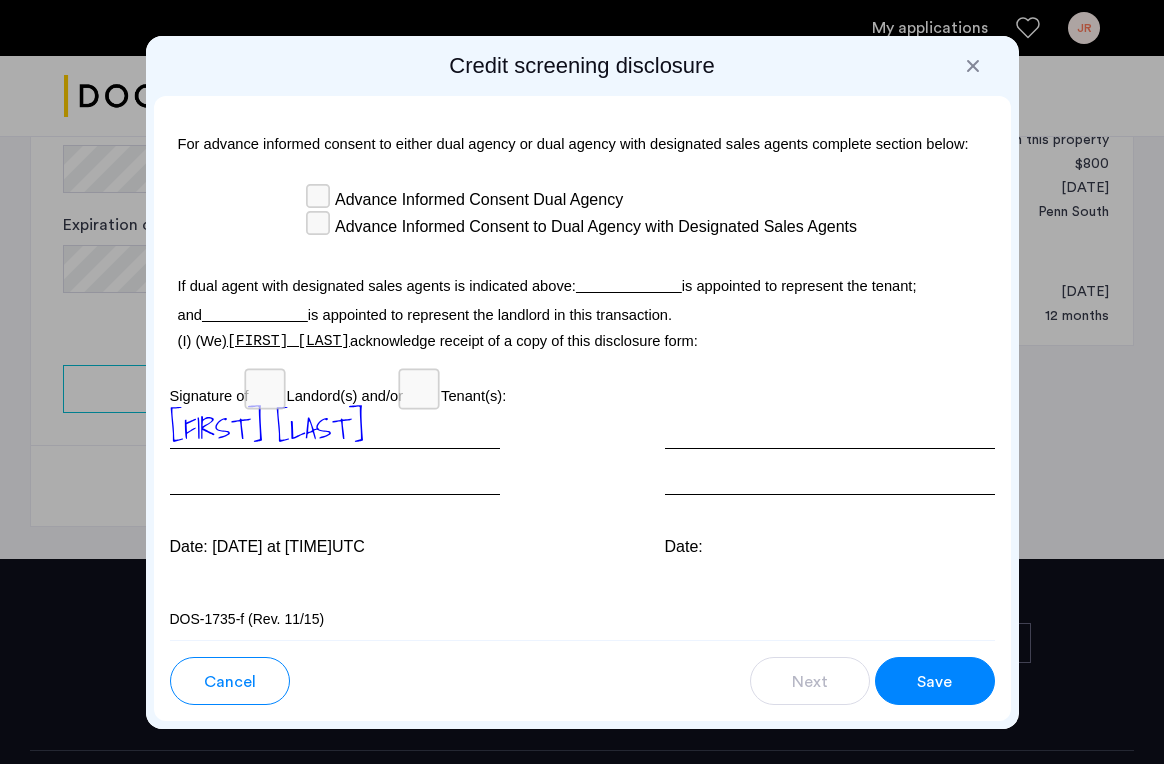 click on "Save" at bounding box center [934, 682] 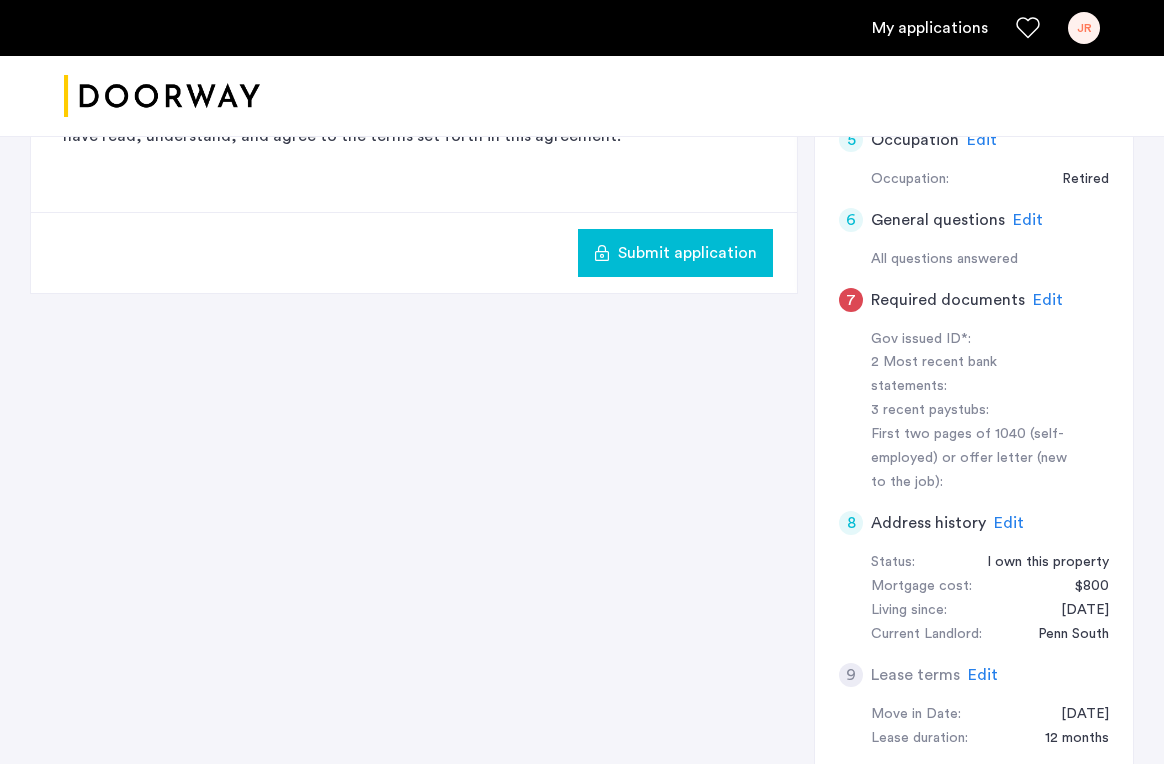 scroll, scrollTop: 716, scrollLeft: 0, axis: vertical 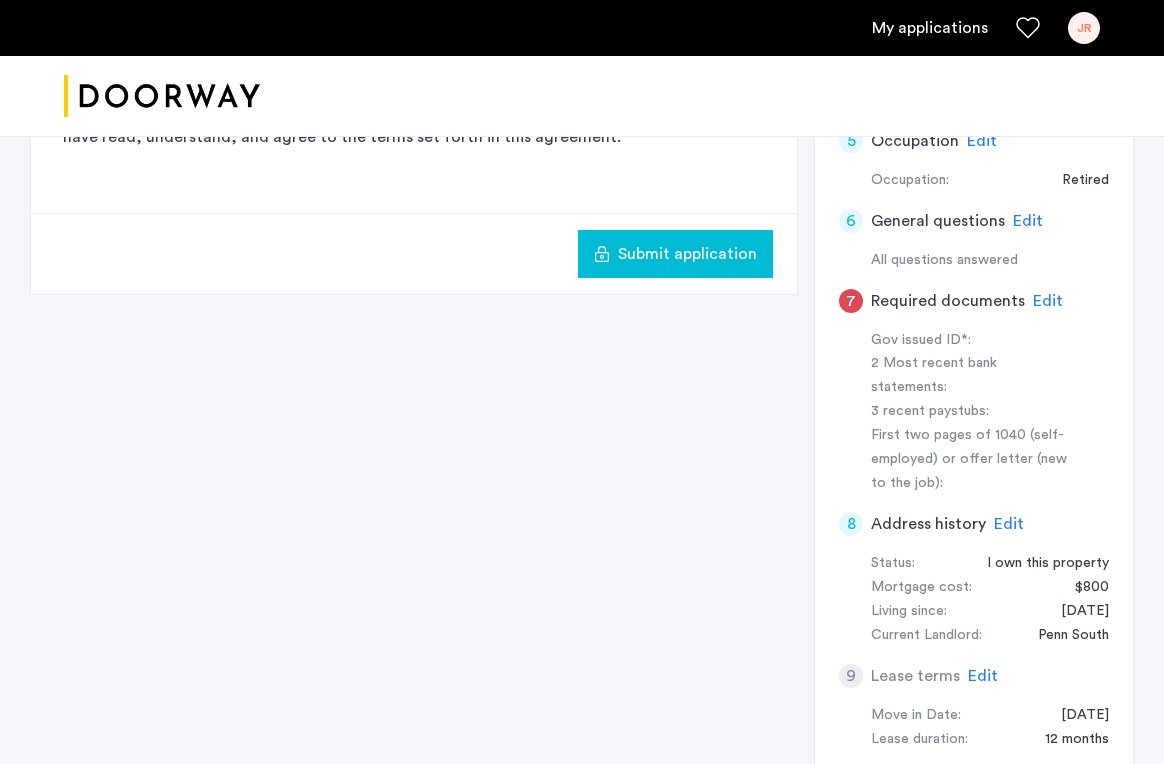 click on "Edit" 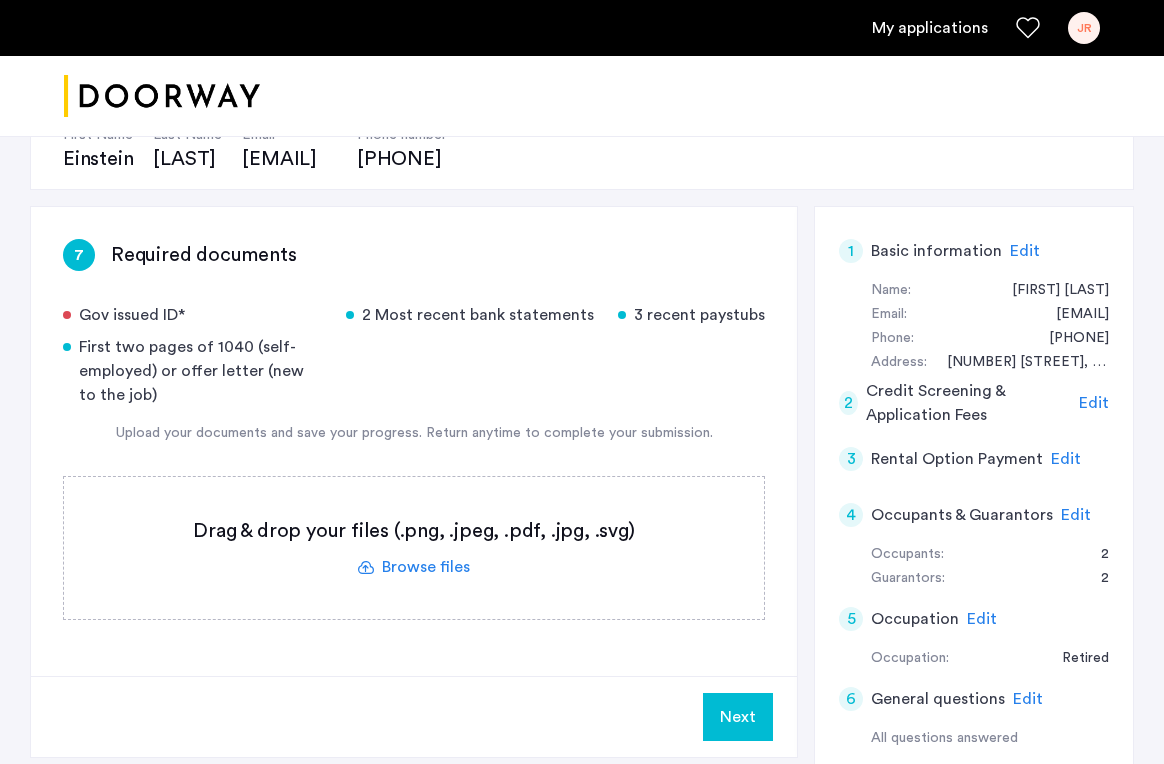 scroll, scrollTop: 354, scrollLeft: 0, axis: vertical 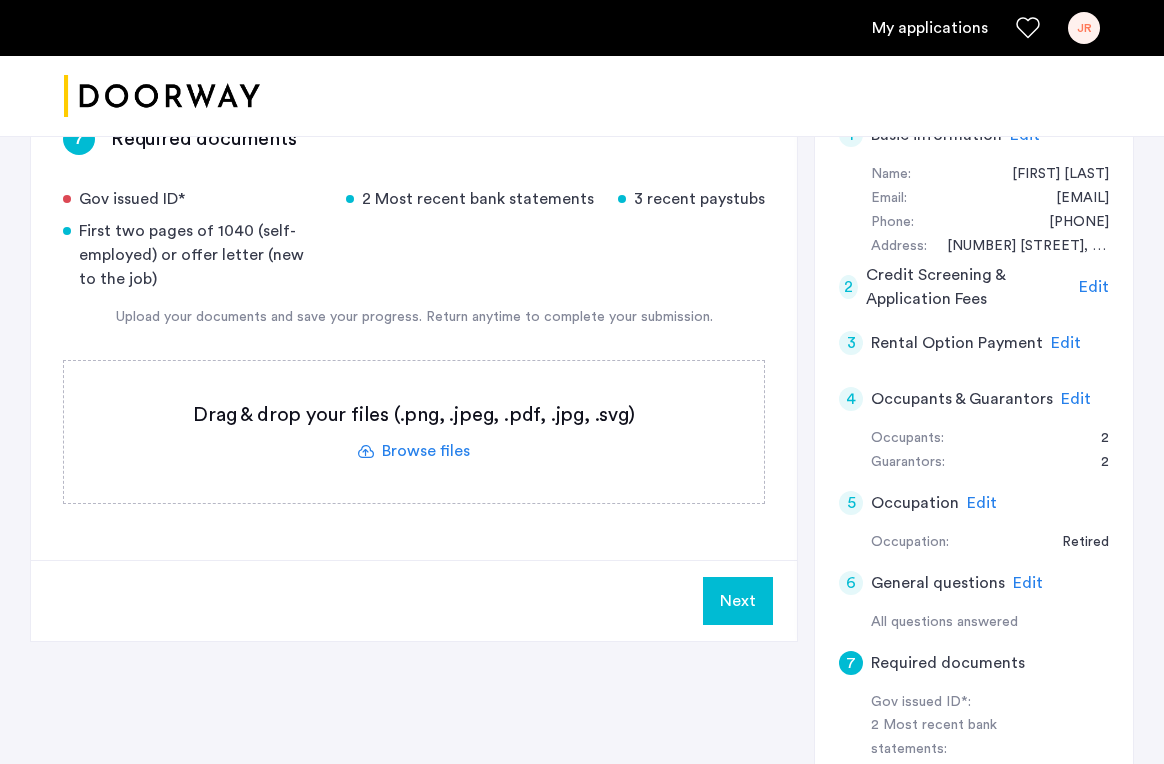 click 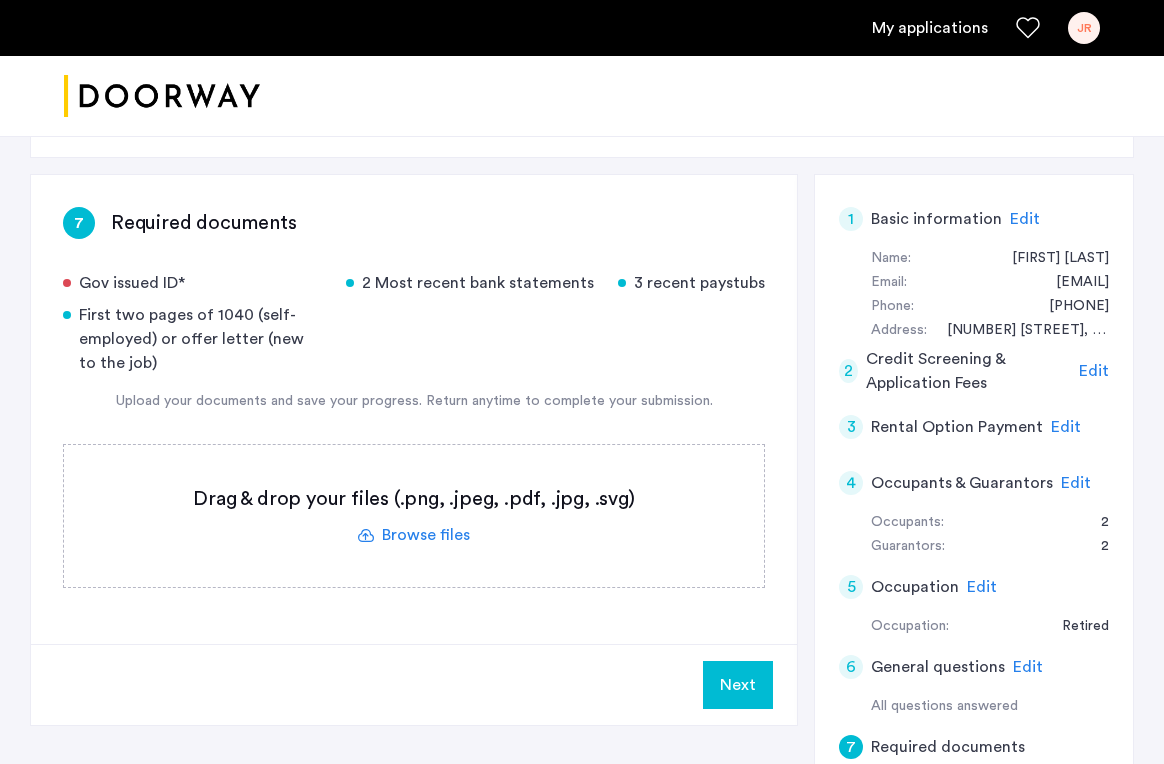 scroll, scrollTop: 272, scrollLeft: 0, axis: vertical 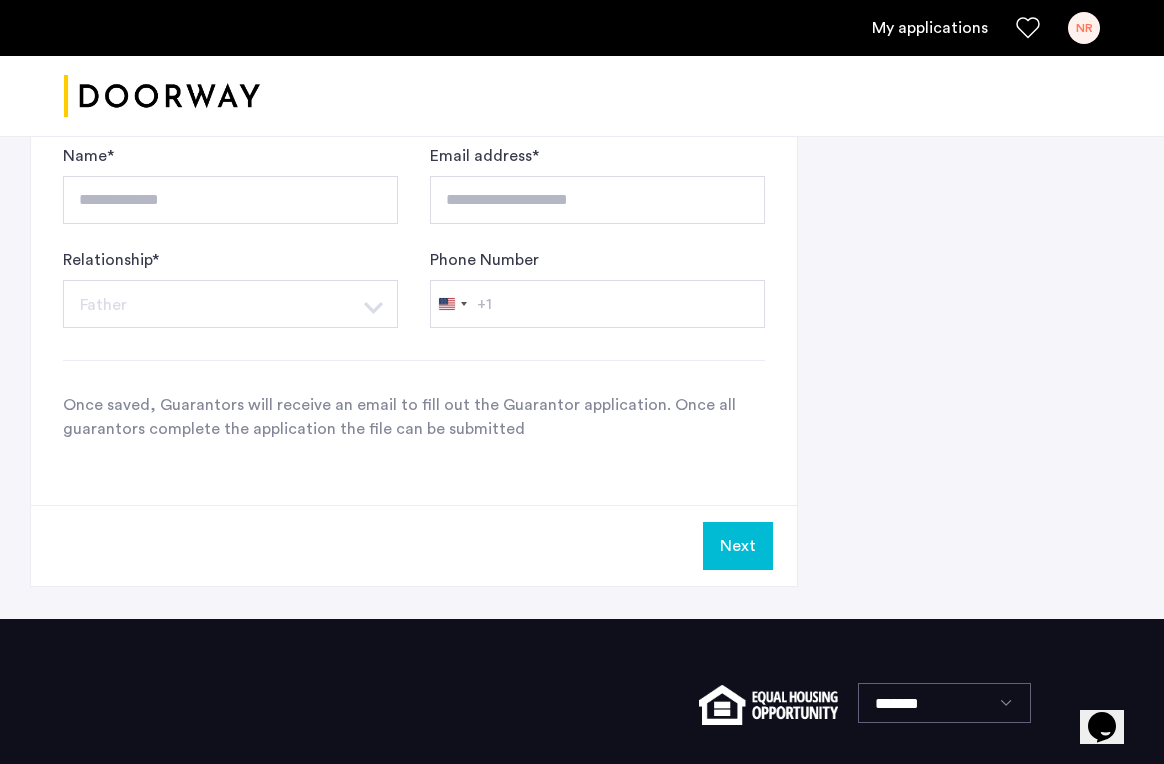click on "Next" 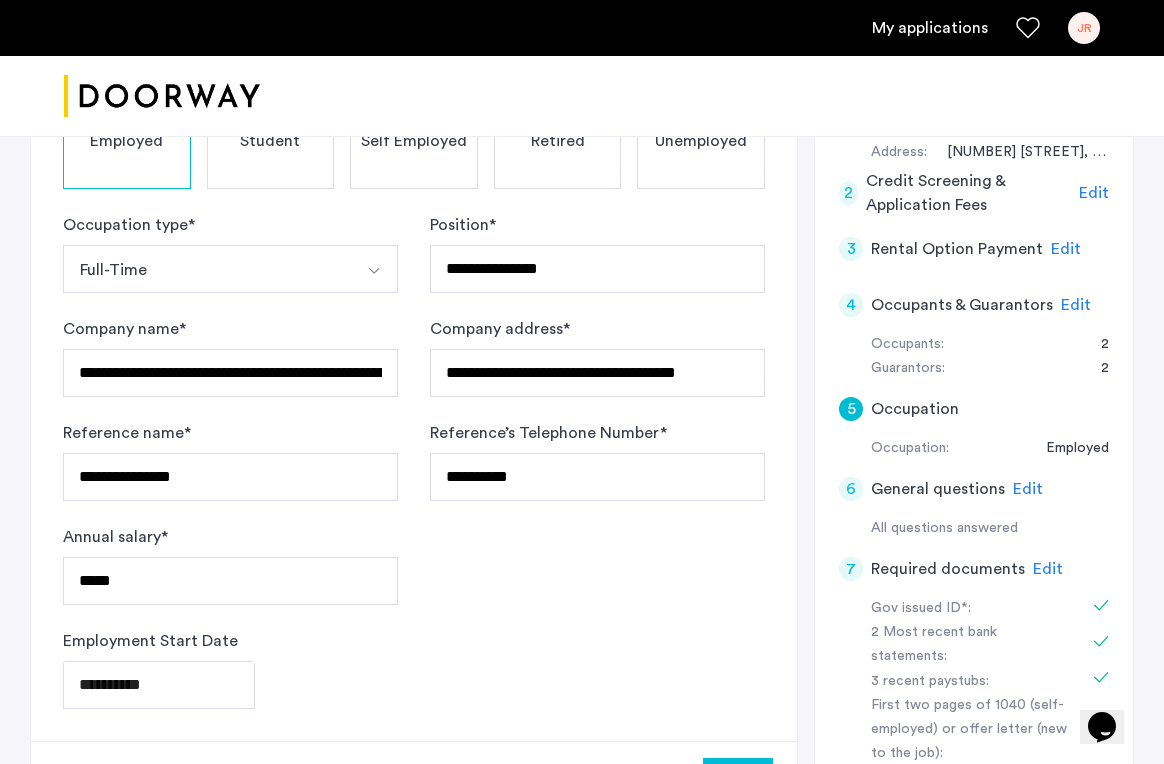 scroll, scrollTop: 457, scrollLeft: 0, axis: vertical 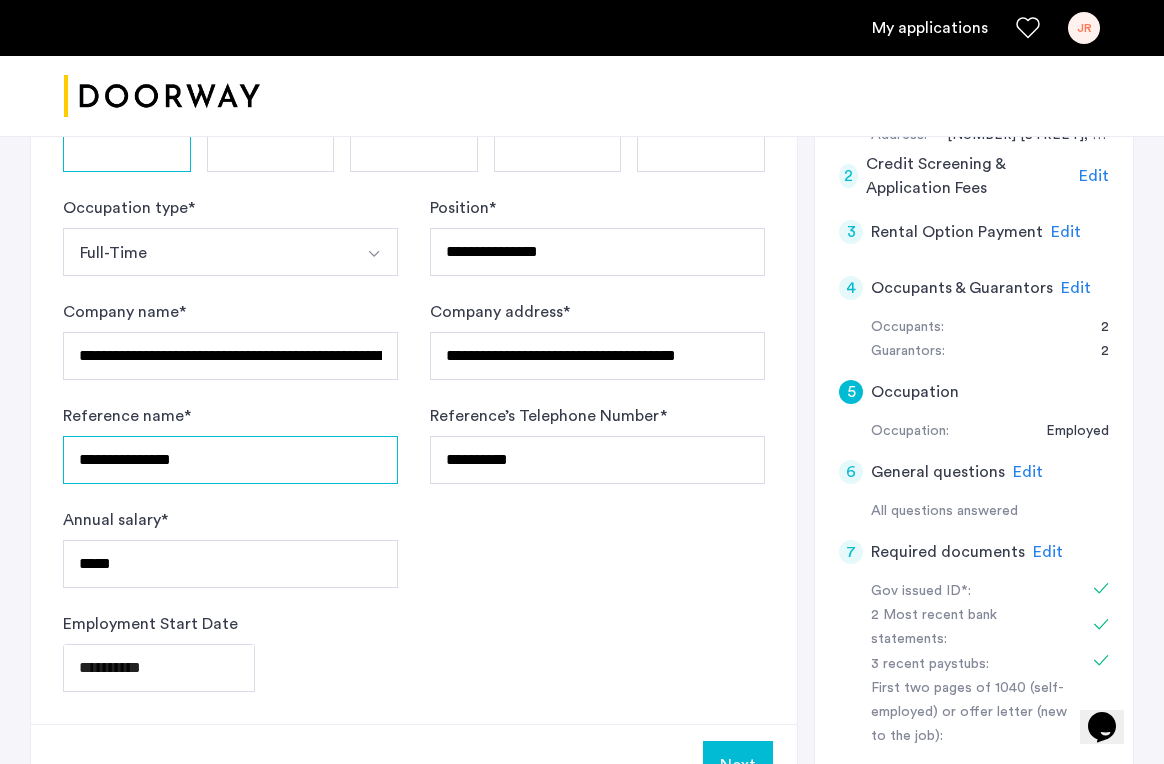 drag, startPoint x: 225, startPoint y: 463, endPoint x: 6, endPoint y: 422, distance: 222.80484 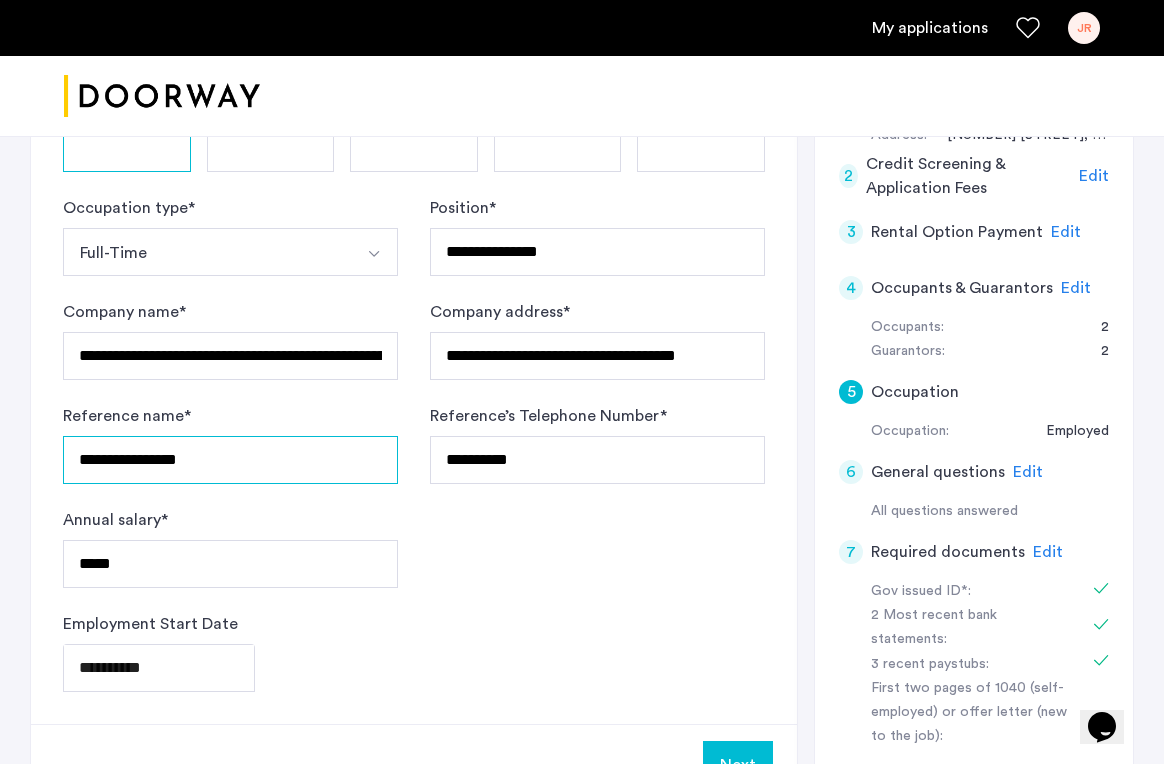 type on "**********" 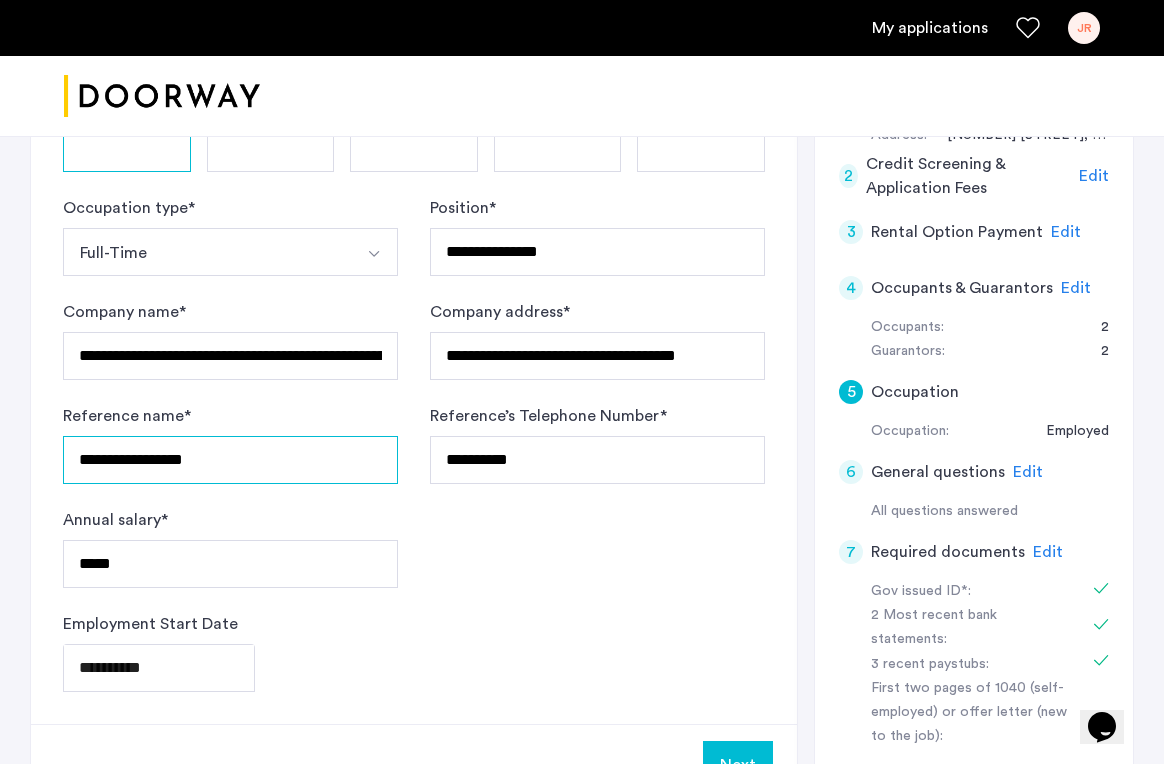 drag, startPoint x: 265, startPoint y: 471, endPoint x: 18, endPoint y: 401, distance: 256.72748 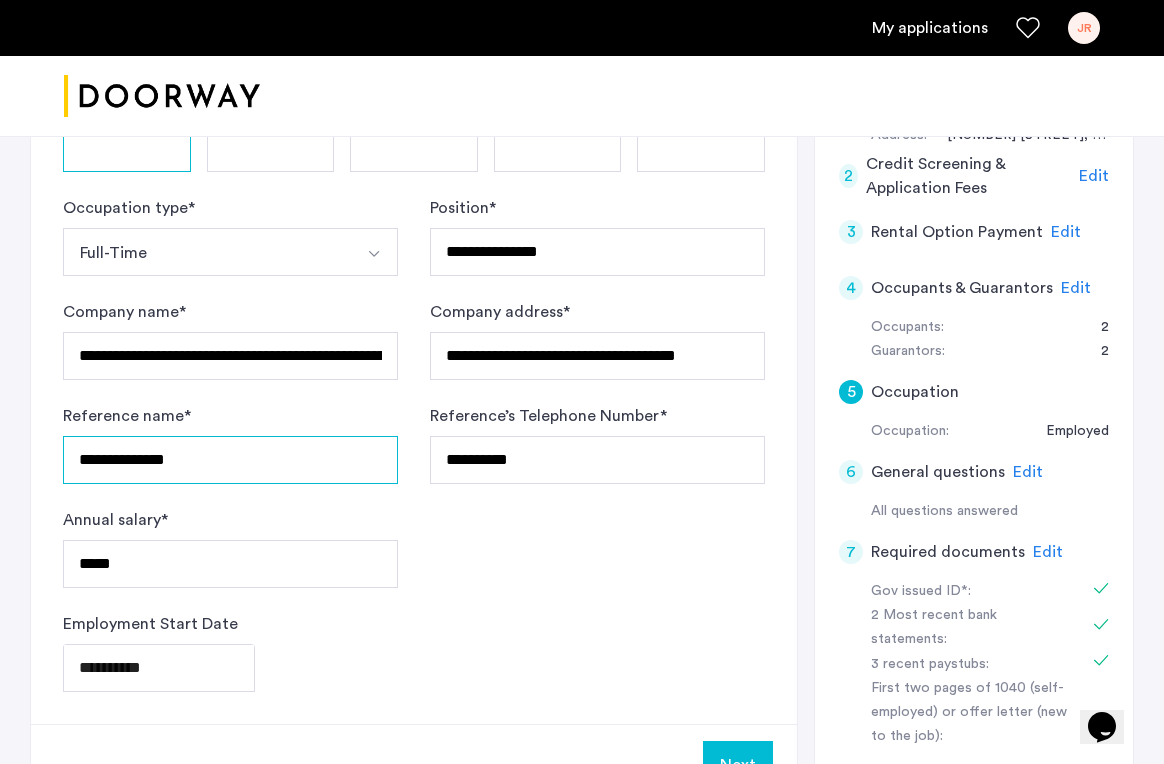 type on "**********" 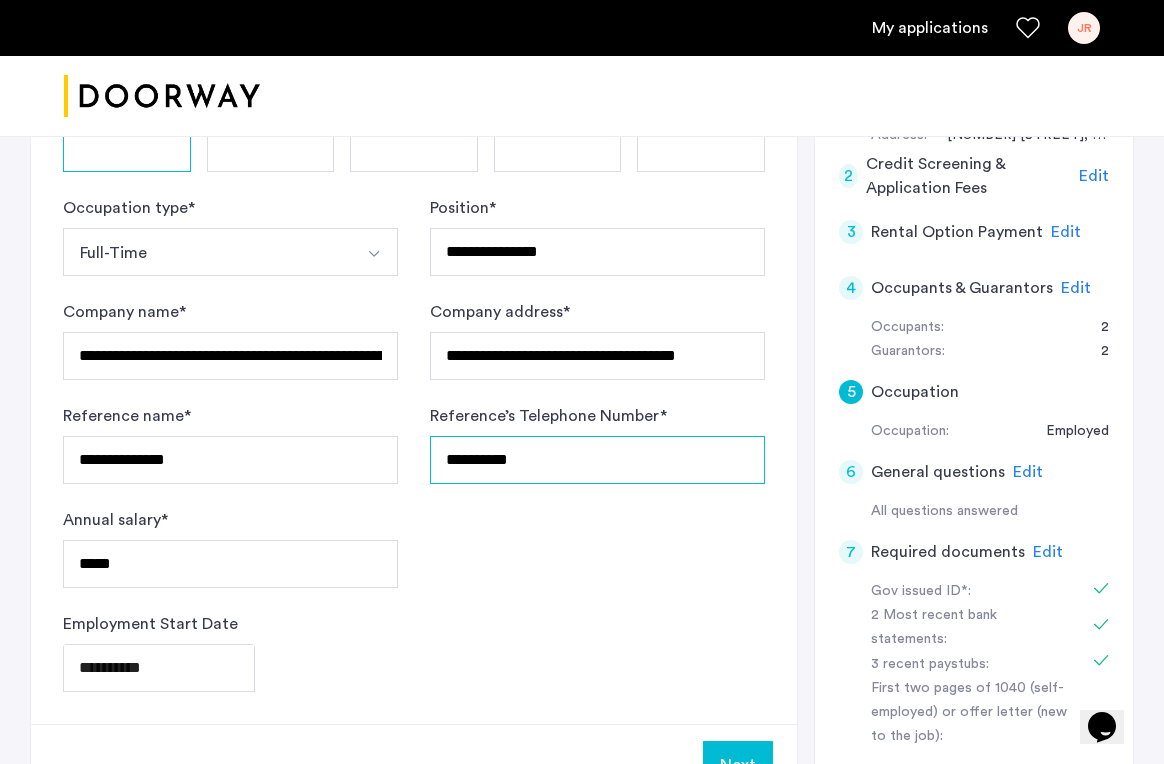 drag, startPoint x: 557, startPoint y: 474, endPoint x: 266, endPoint y: 398, distance: 300.7607 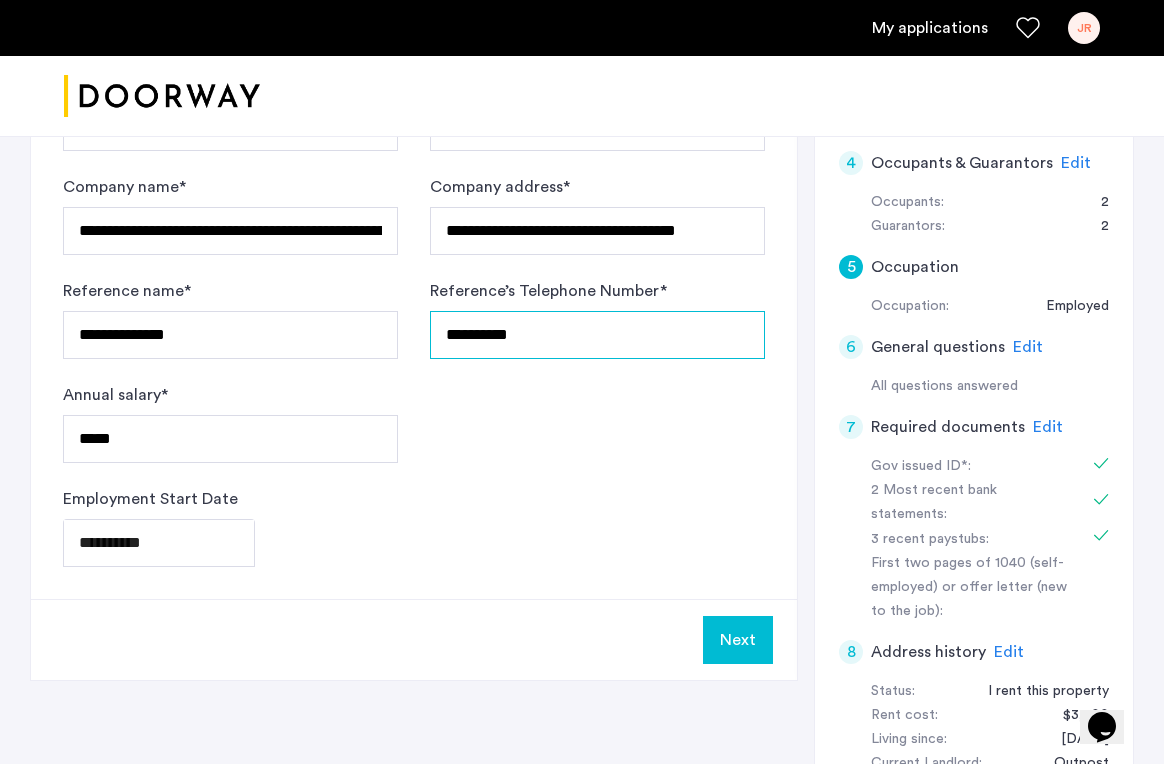 scroll, scrollTop: 583, scrollLeft: 0, axis: vertical 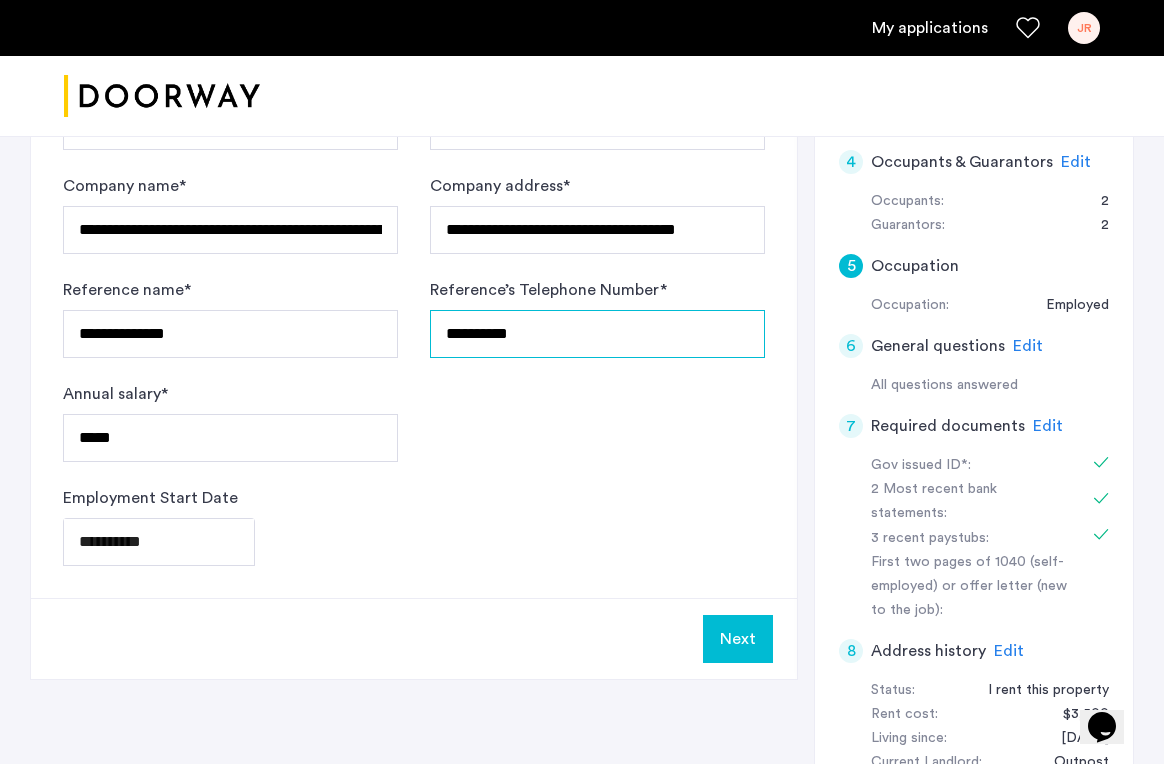 type on "**********" 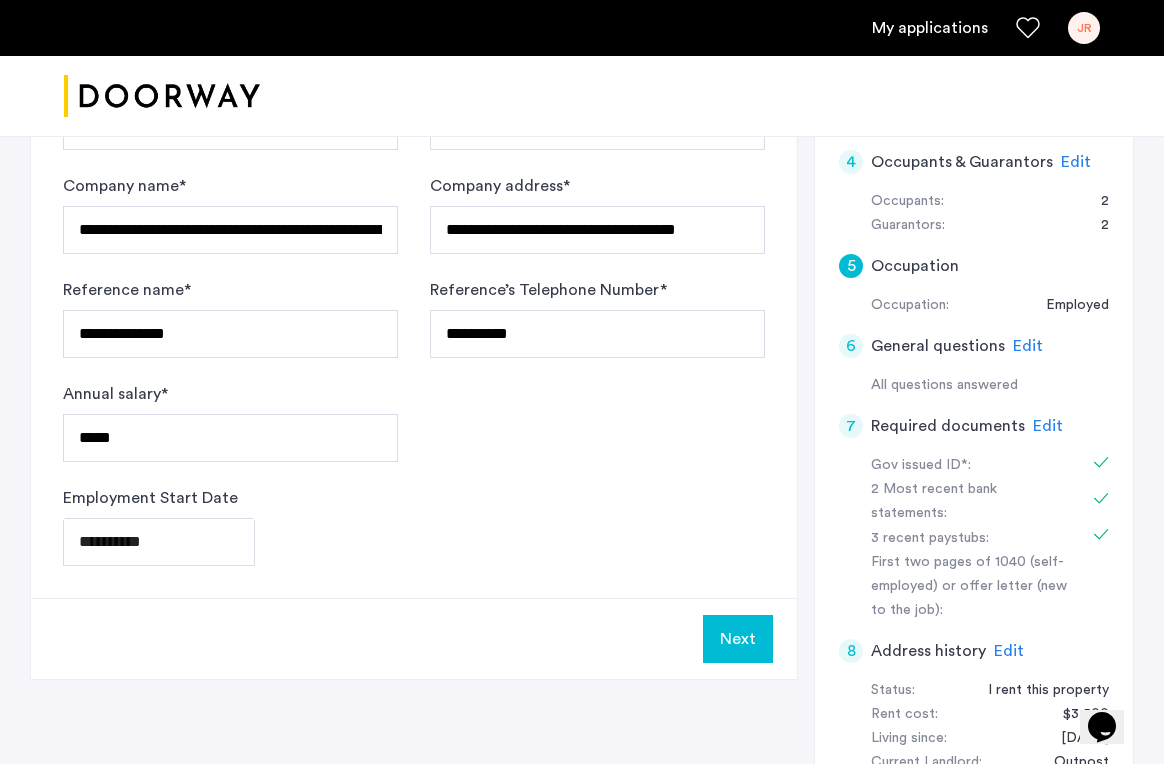 click on "Next" 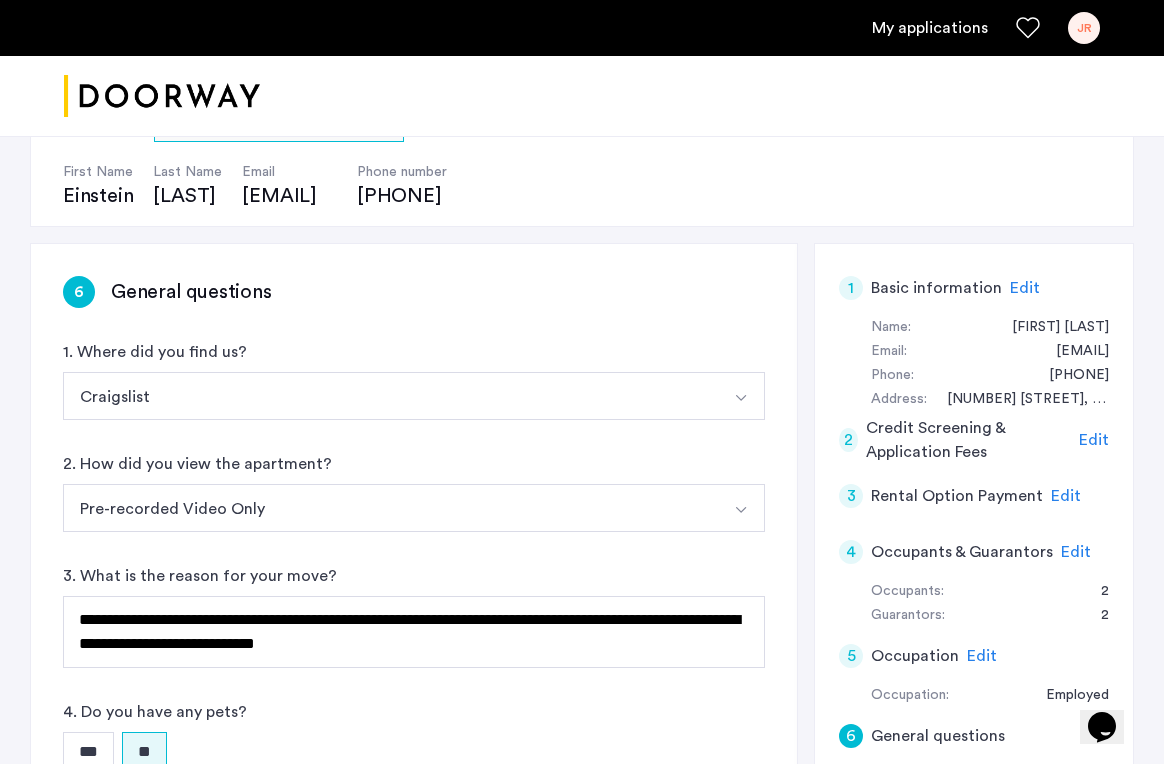 scroll, scrollTop: 535, scrollLeft: 0, axis: vertical 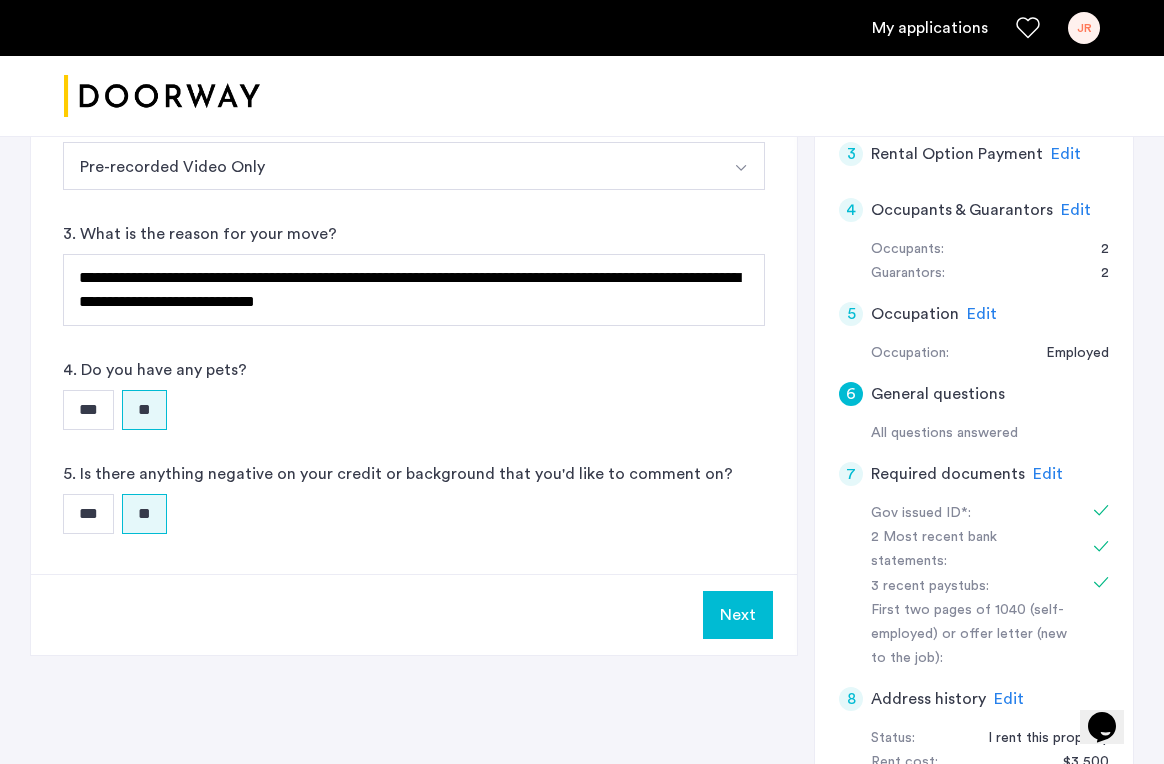 click on "Next" at bounding box center [738, 615] 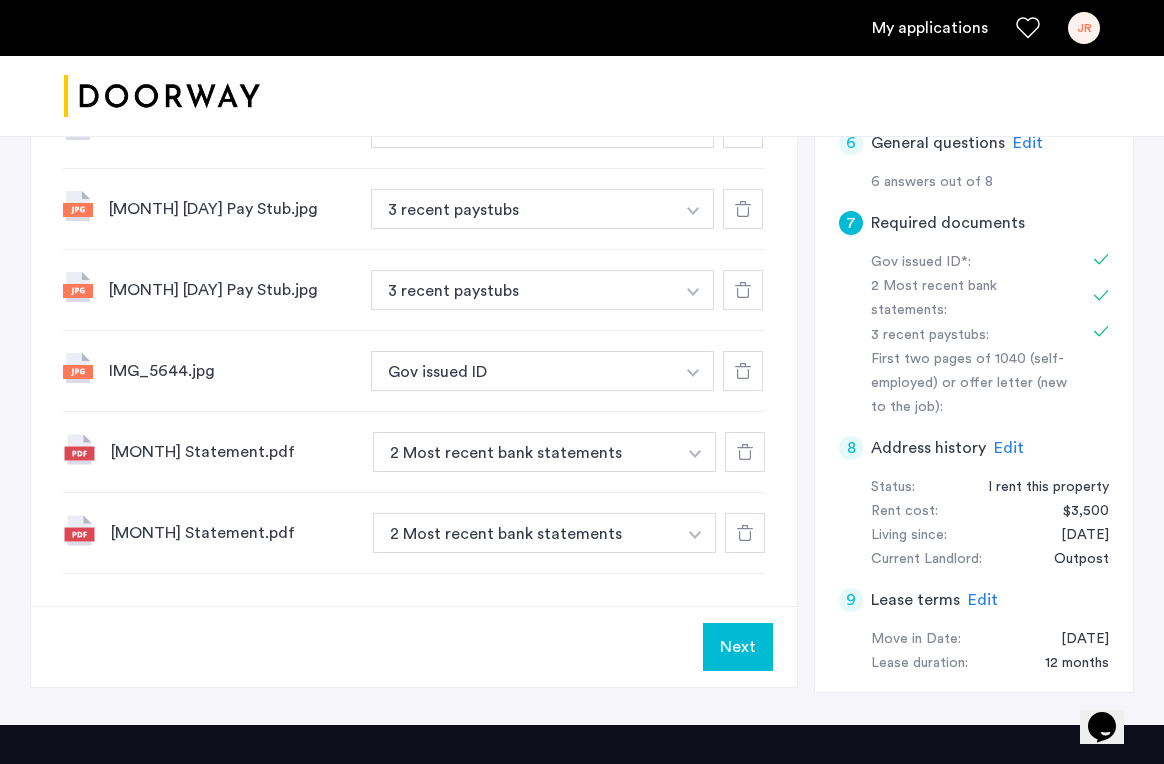 scroll, scrollTop: 791, scrollLeft: 0, axis: vertical 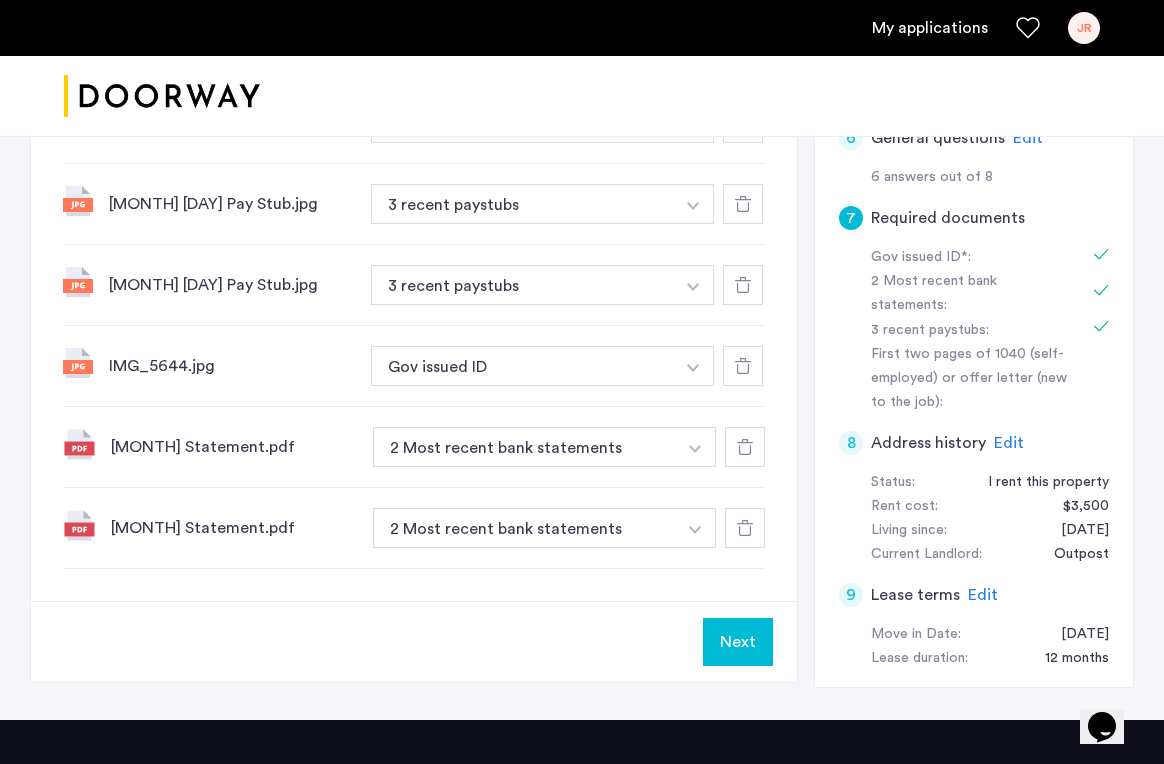 click on "Next" 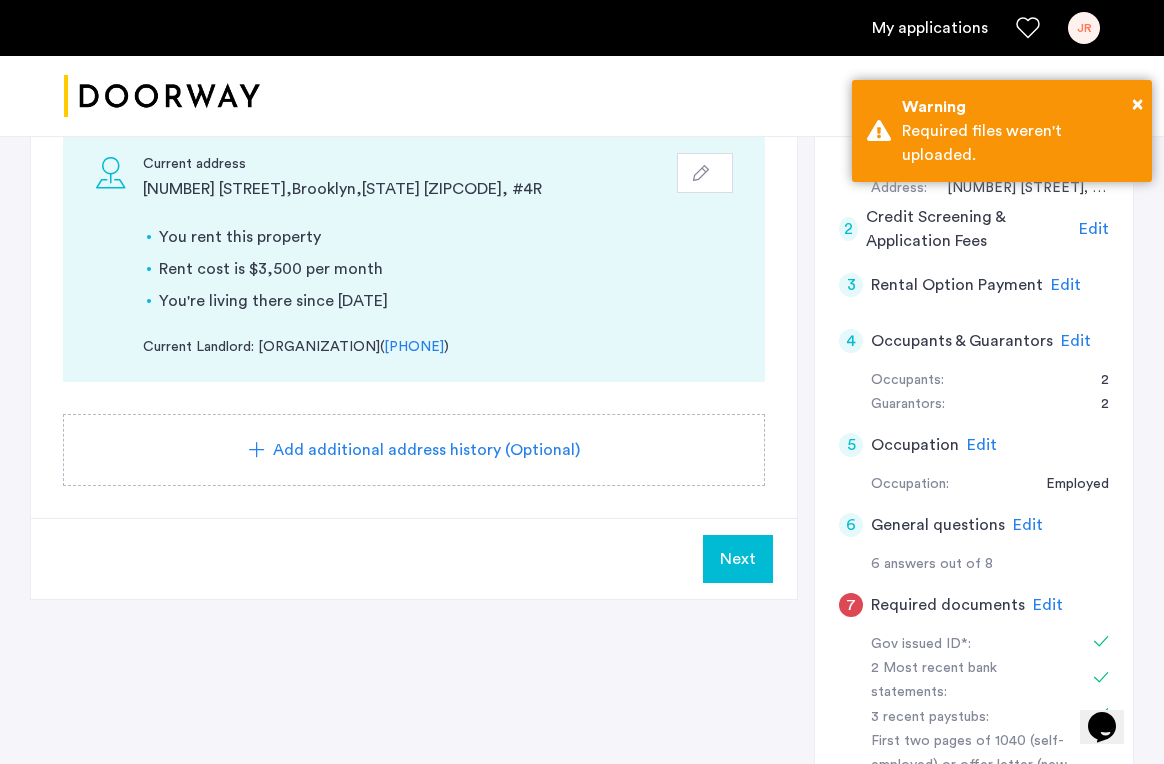 scroll, scrollTop: 424, scrollLeft: 0, axis: vertical 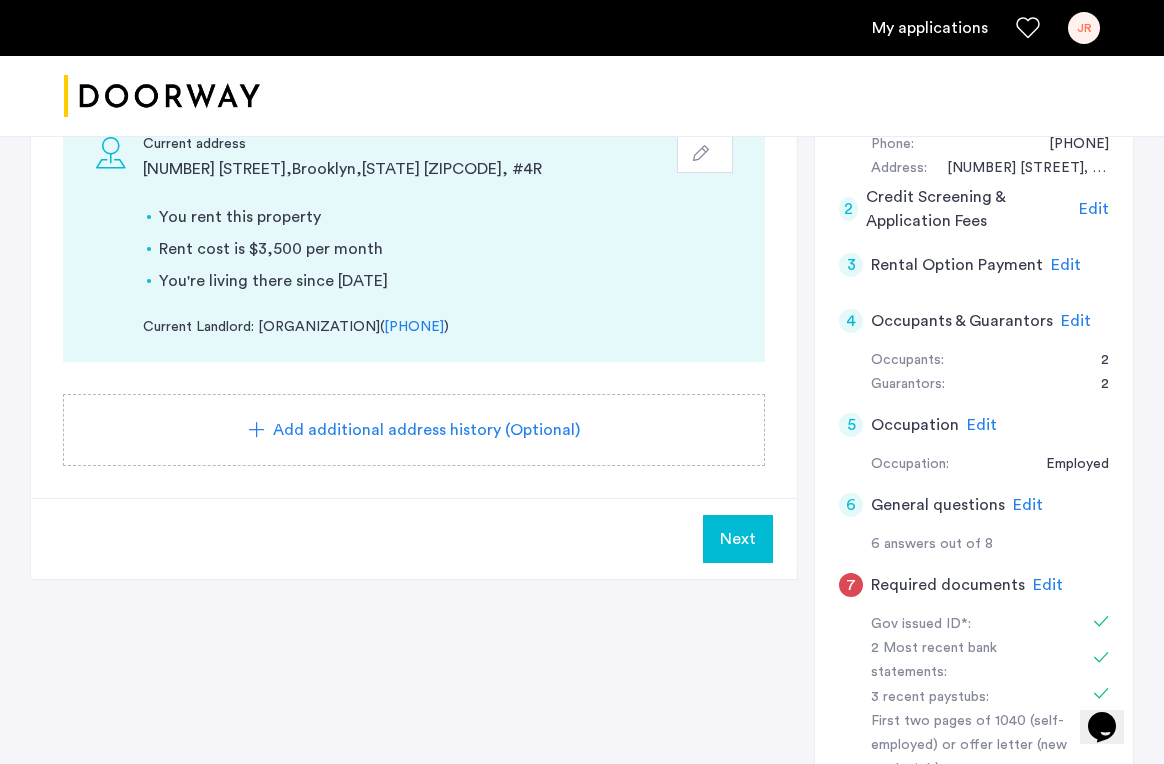click on "Edit" 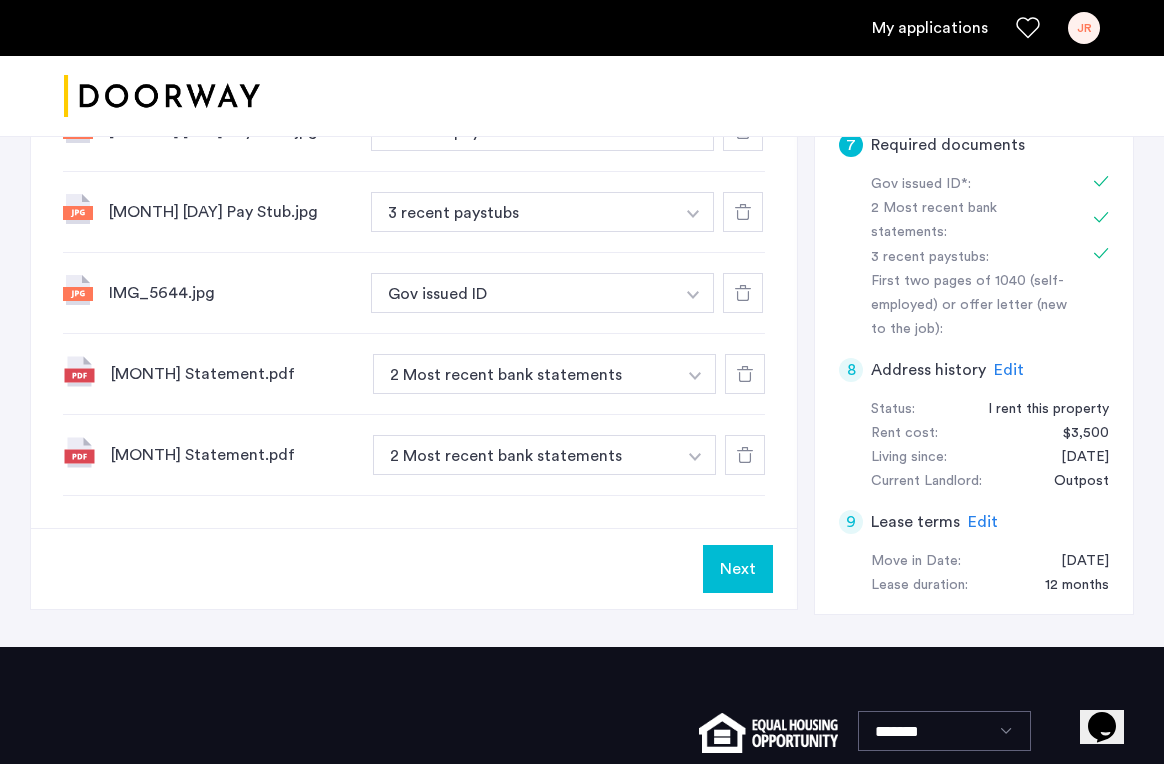scroll, scrollTop: 890, scrollLeft: 0, axis: vertical 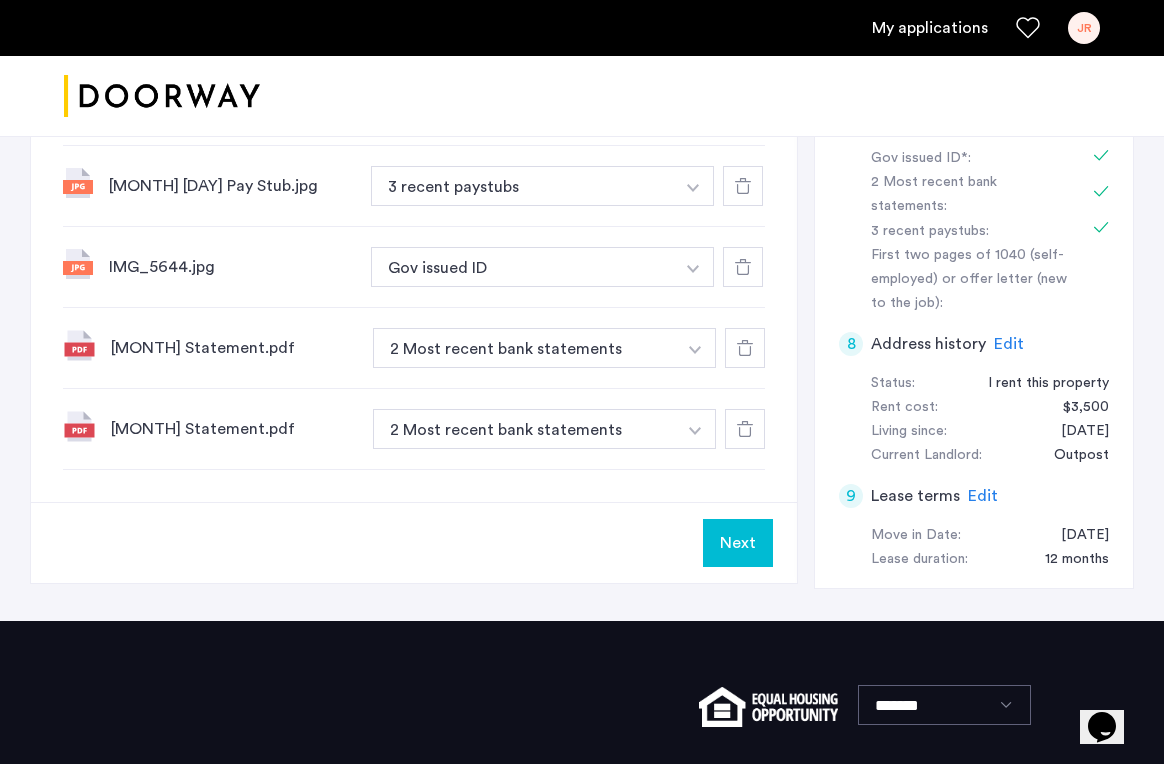 click on "Next" 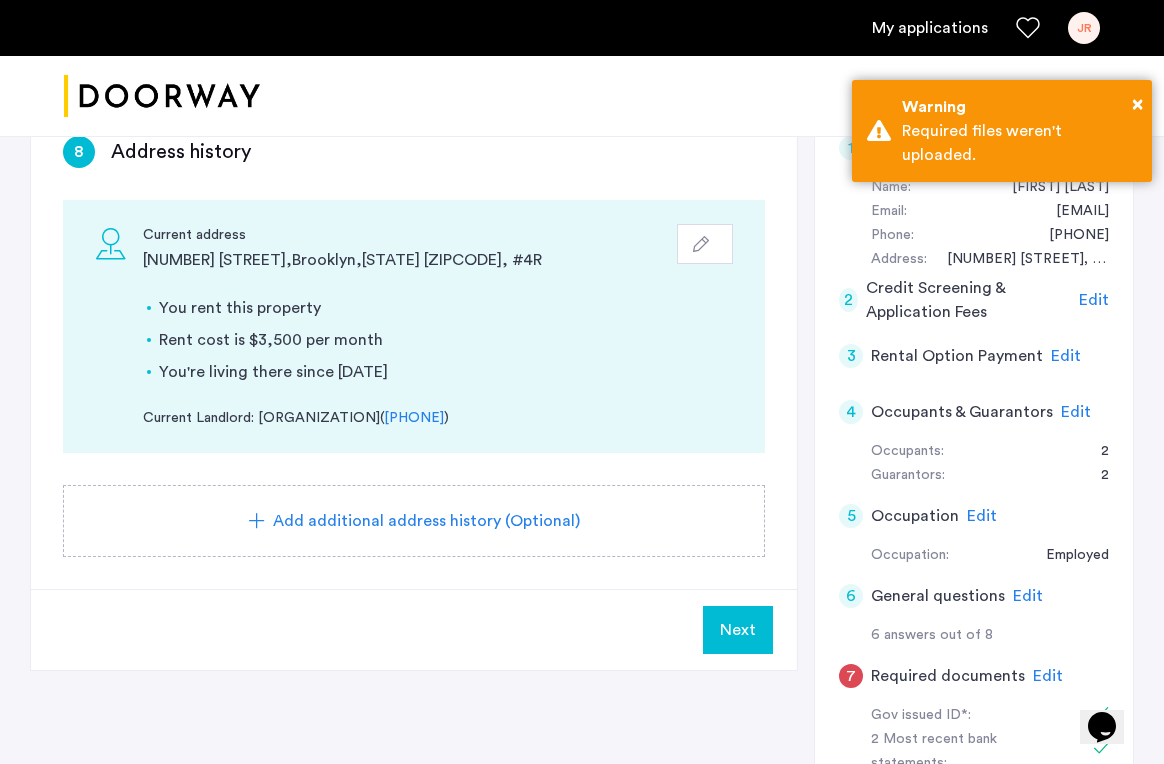 scroll, scrollTop: 356, scrollLeft: 0, axis: vertical 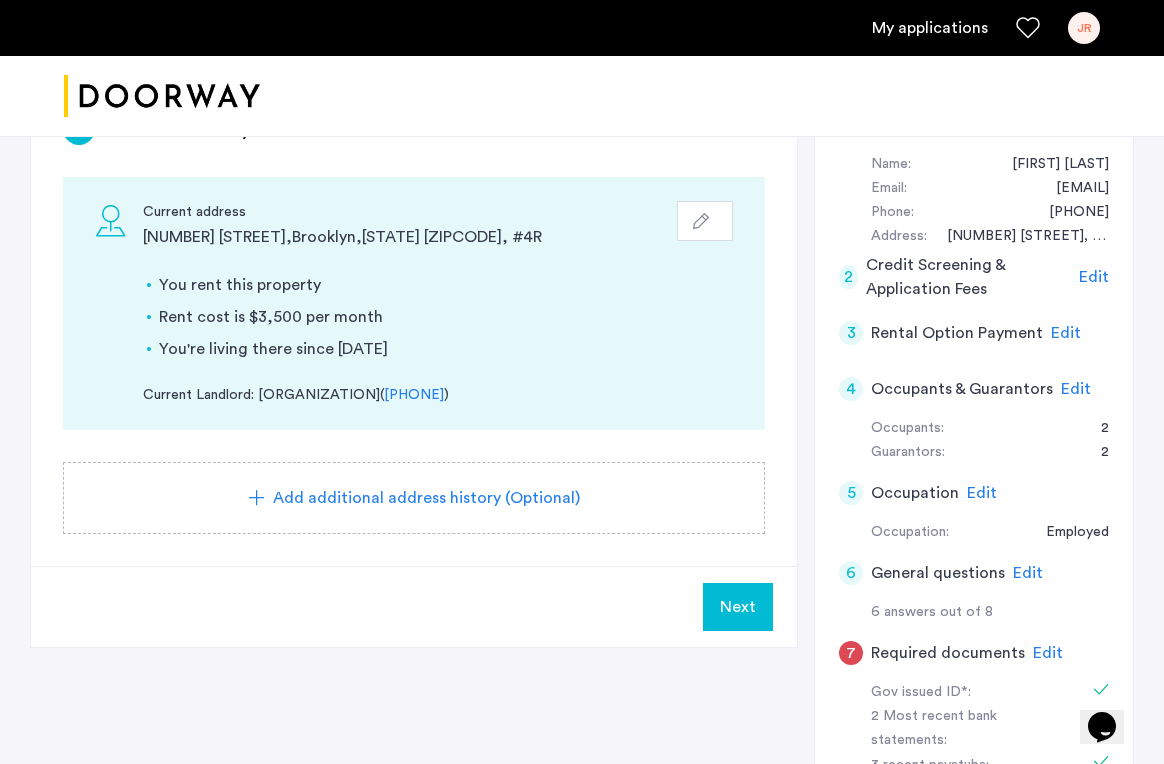 click on "Next" 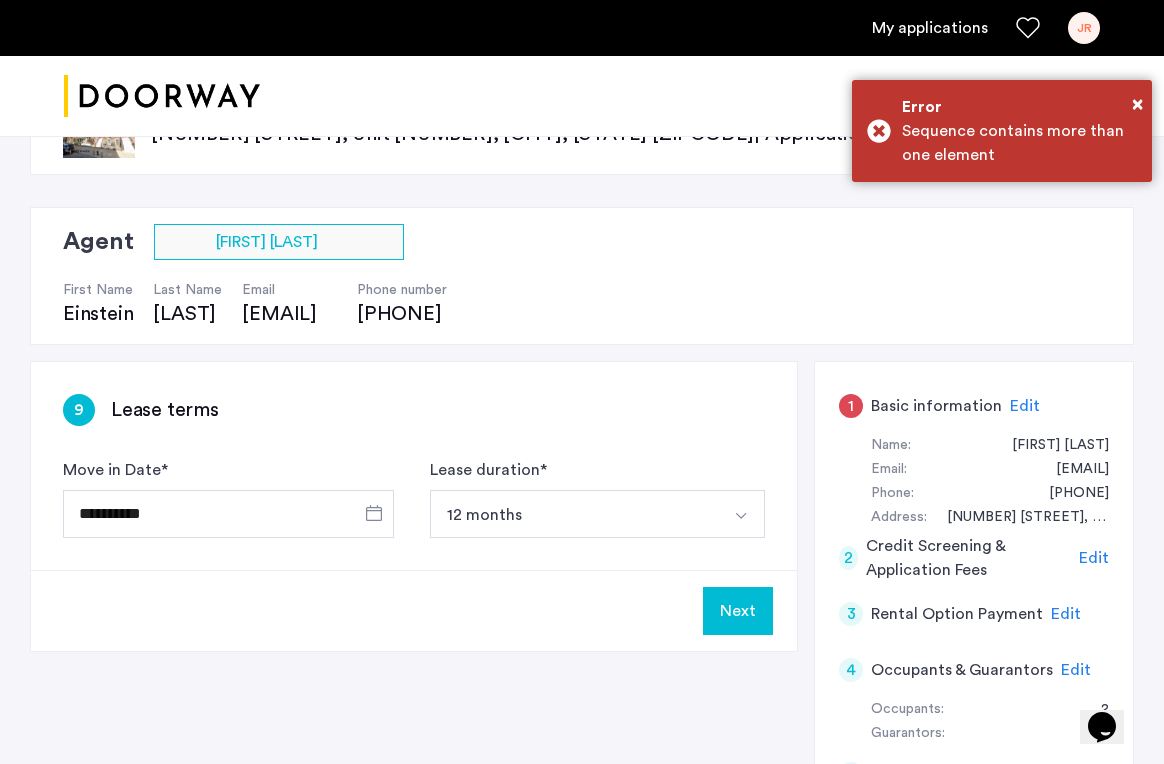 scroll, scrollTop: 71, scrollLeft: 0, axis: vertical 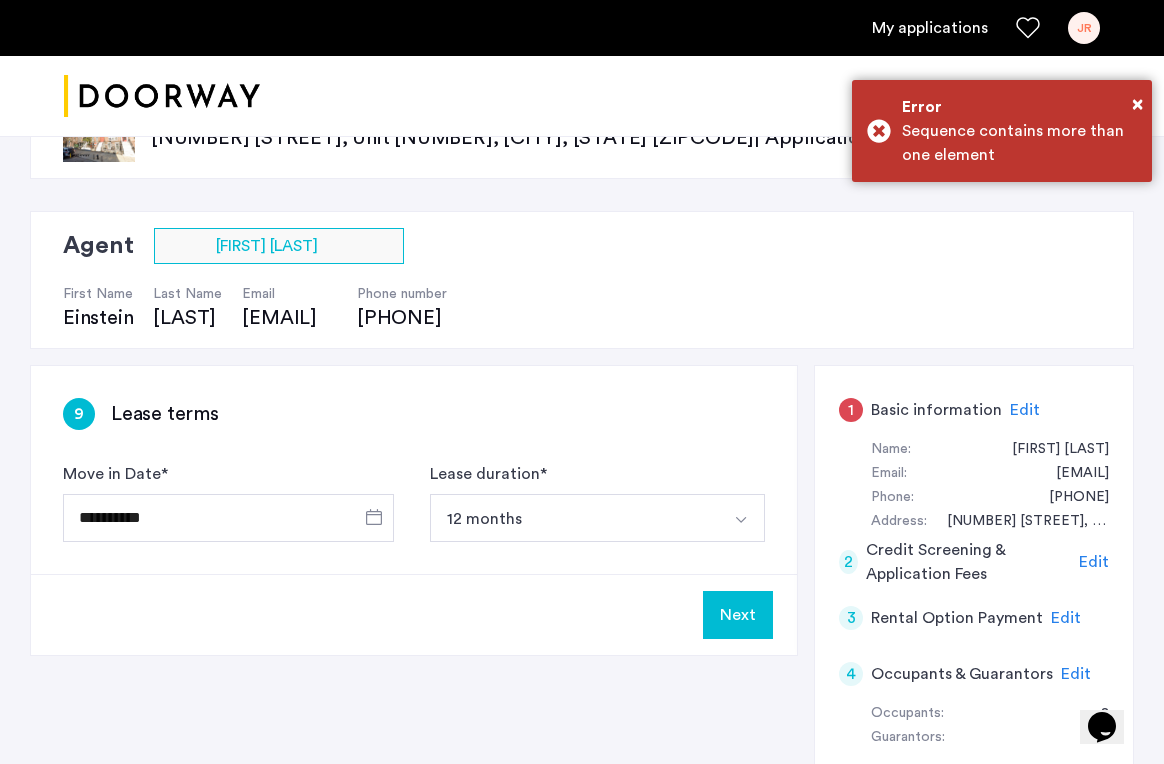 click on "Edit" 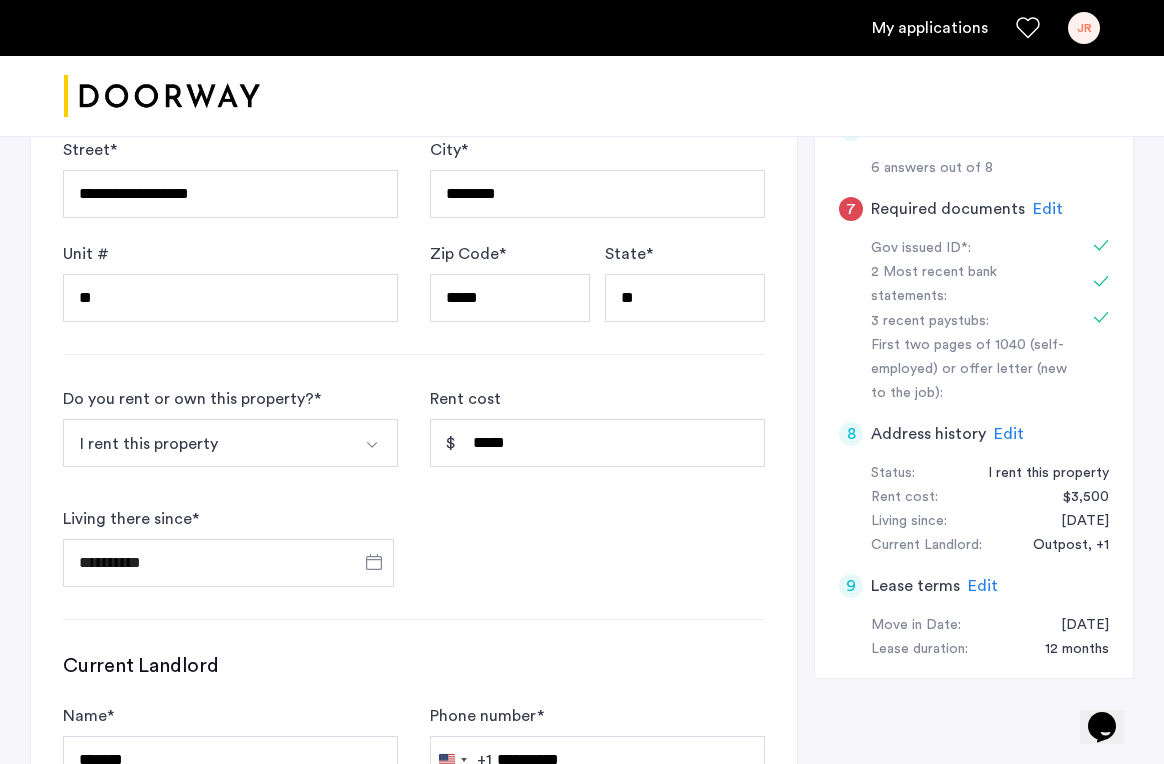scroll, scrollTop: 1152, scrollLeft: 0, axis: vertical 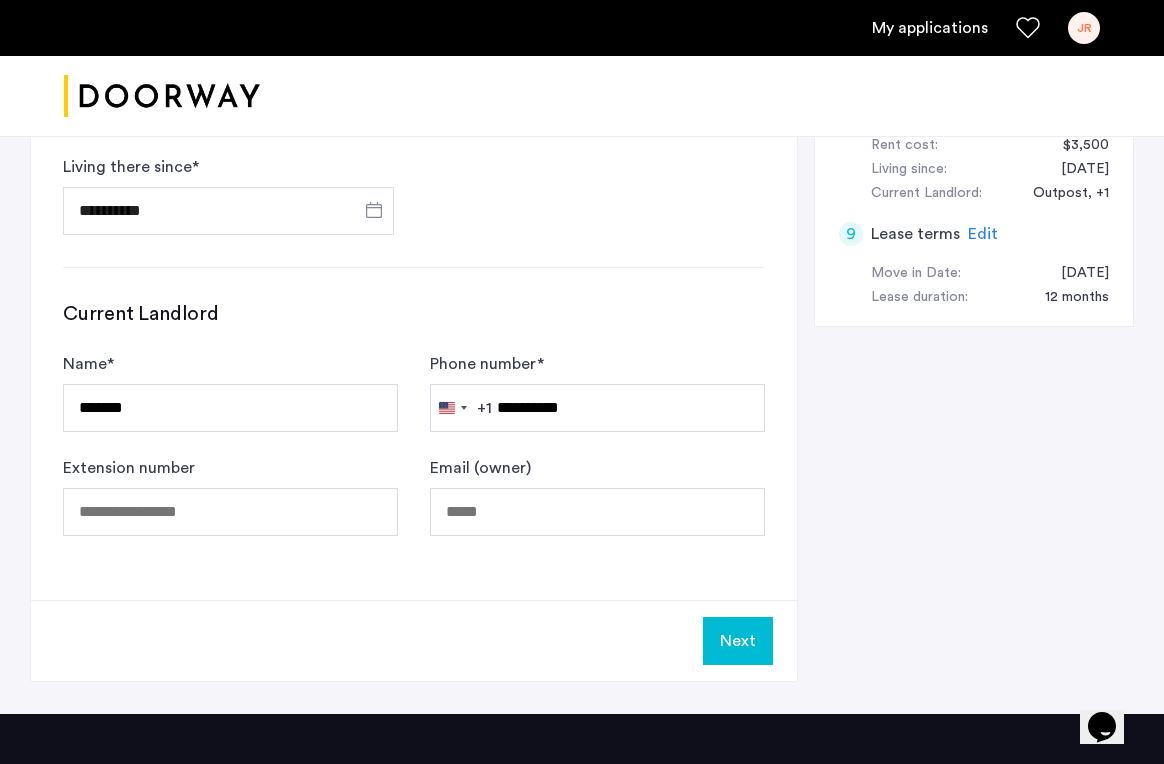 click on "Next" 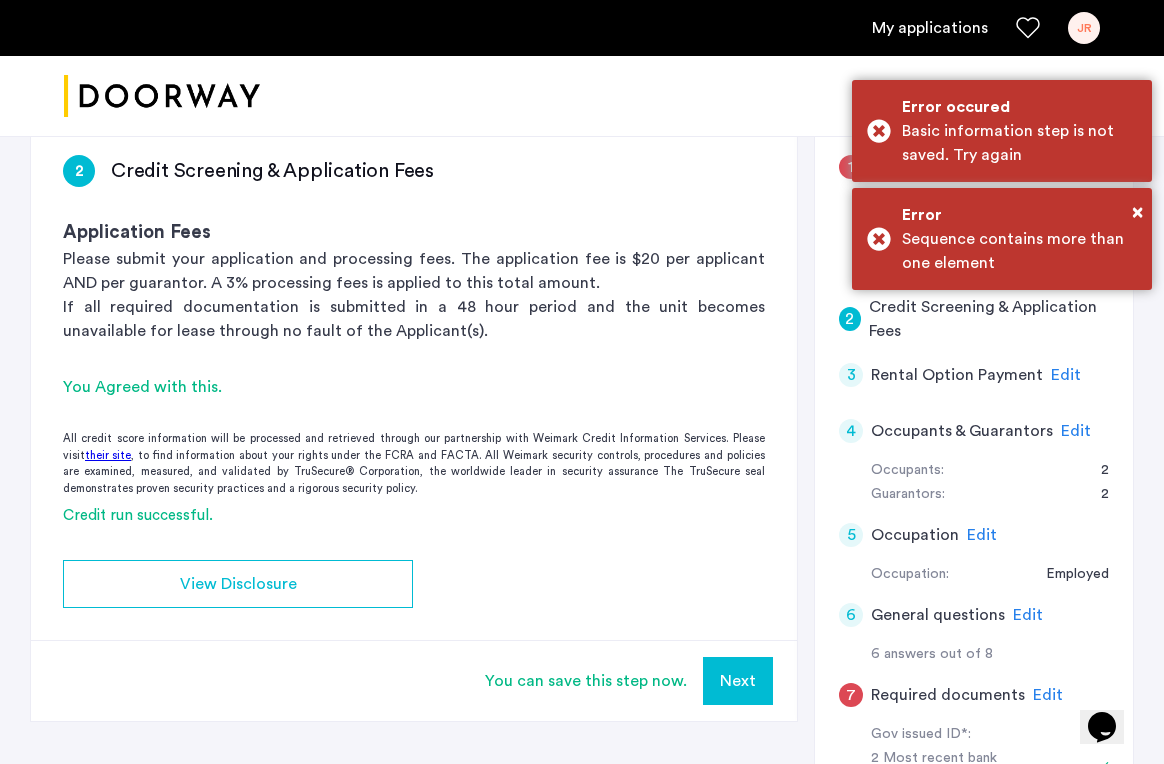 scroll, scrollTop: 313, scrollLeft: 0, axis: vertical 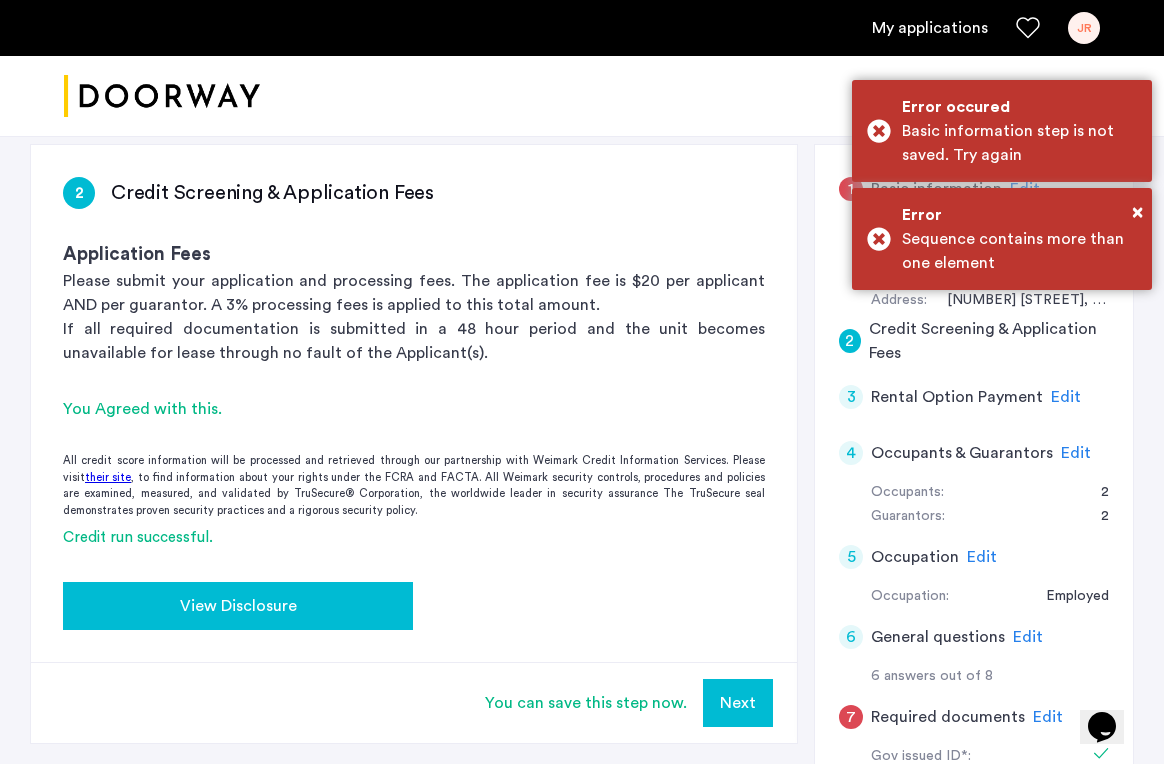 click on "View Disclosure" 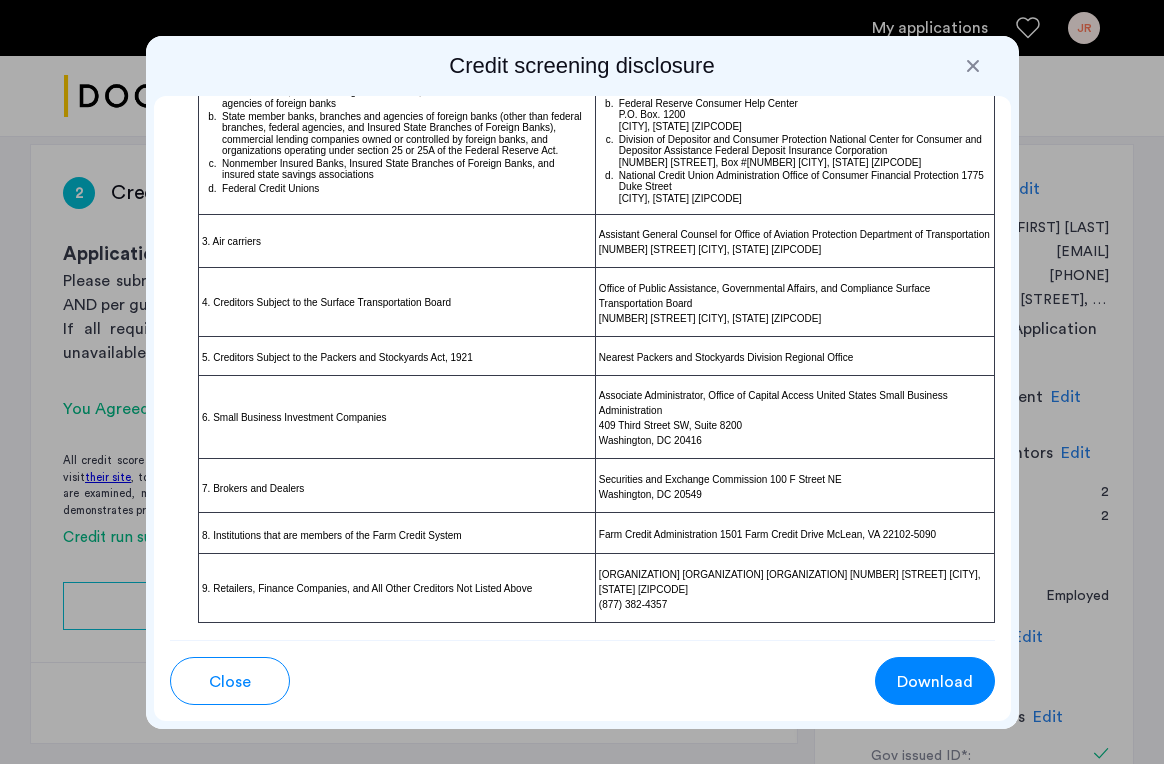 click at bounding box center [973, 66] 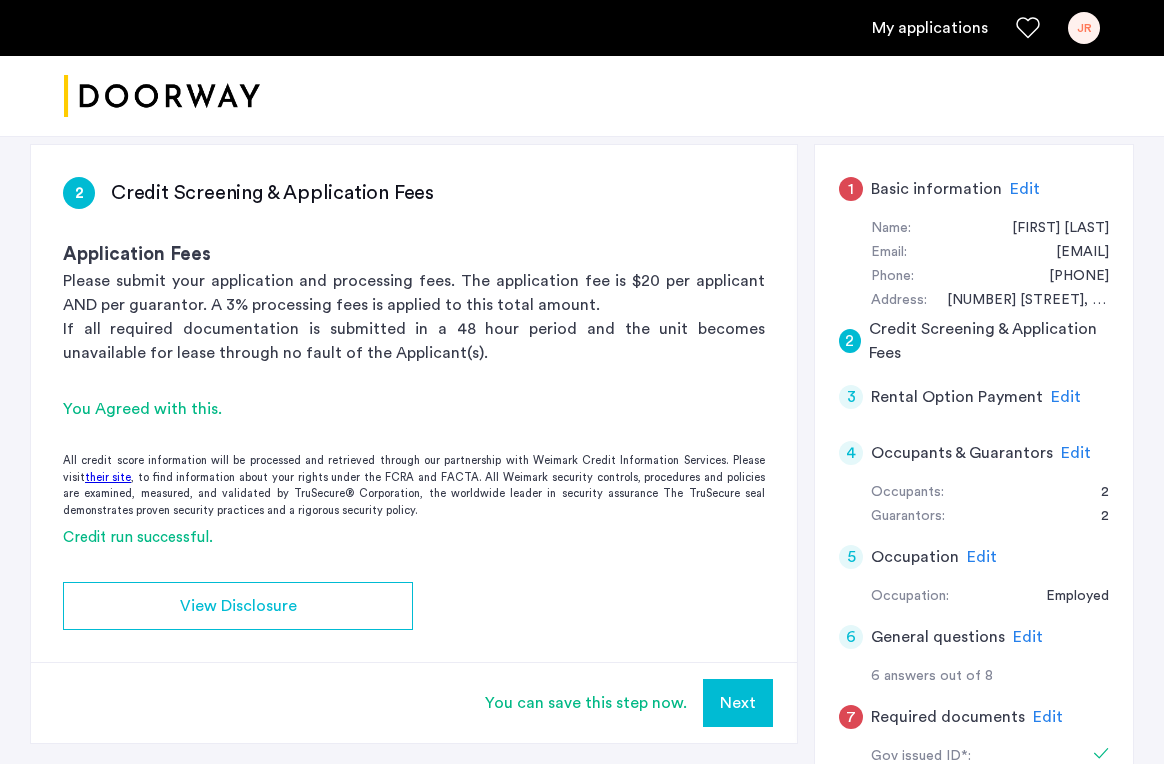 click on "Next" at bounding box center (738, 703) 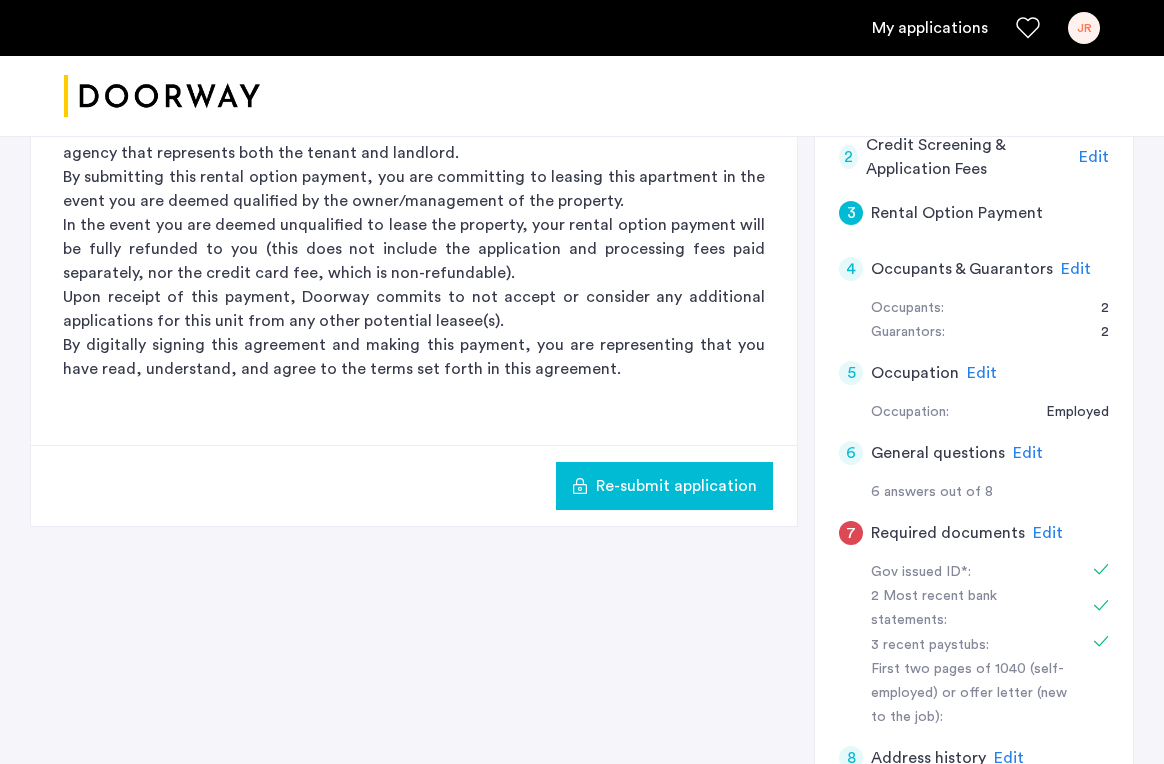 scroll, scrollTop: 477, scrollLeft: 0, axis: vertical 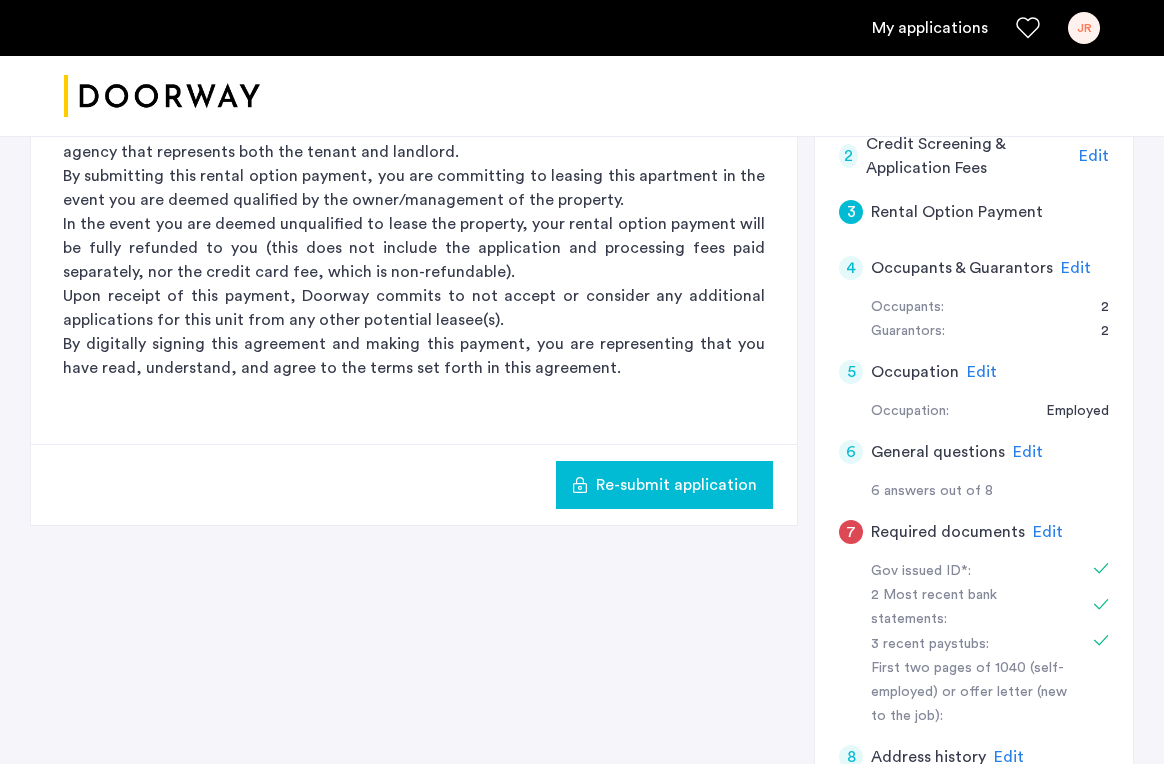 click on "Edit" 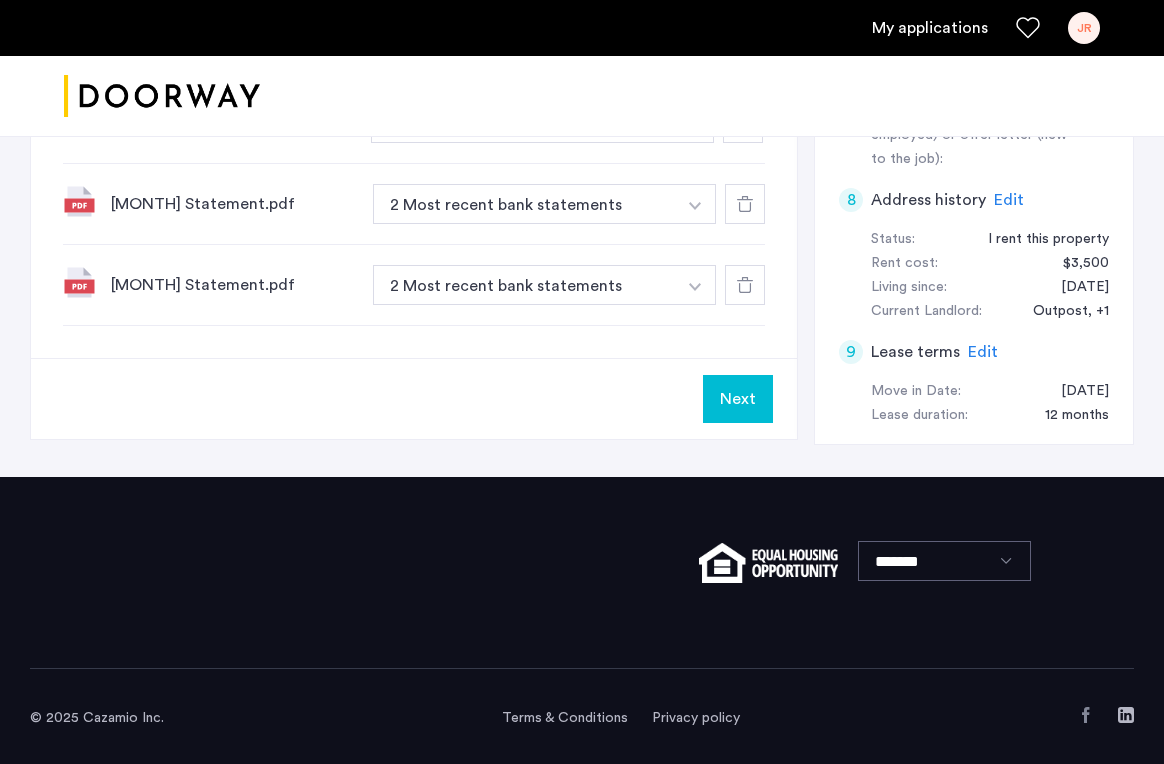 scroll, scrollTop: 1033, scrollLeft: 0, axis: vertical 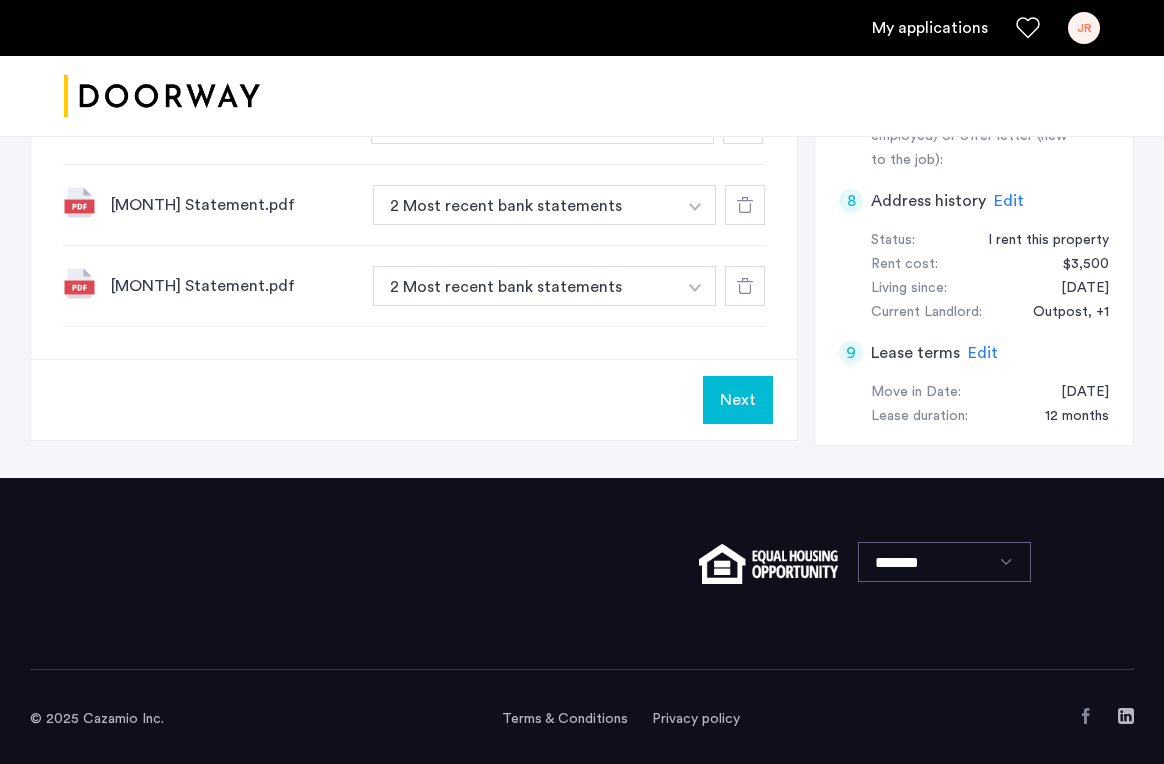 click on "Next" 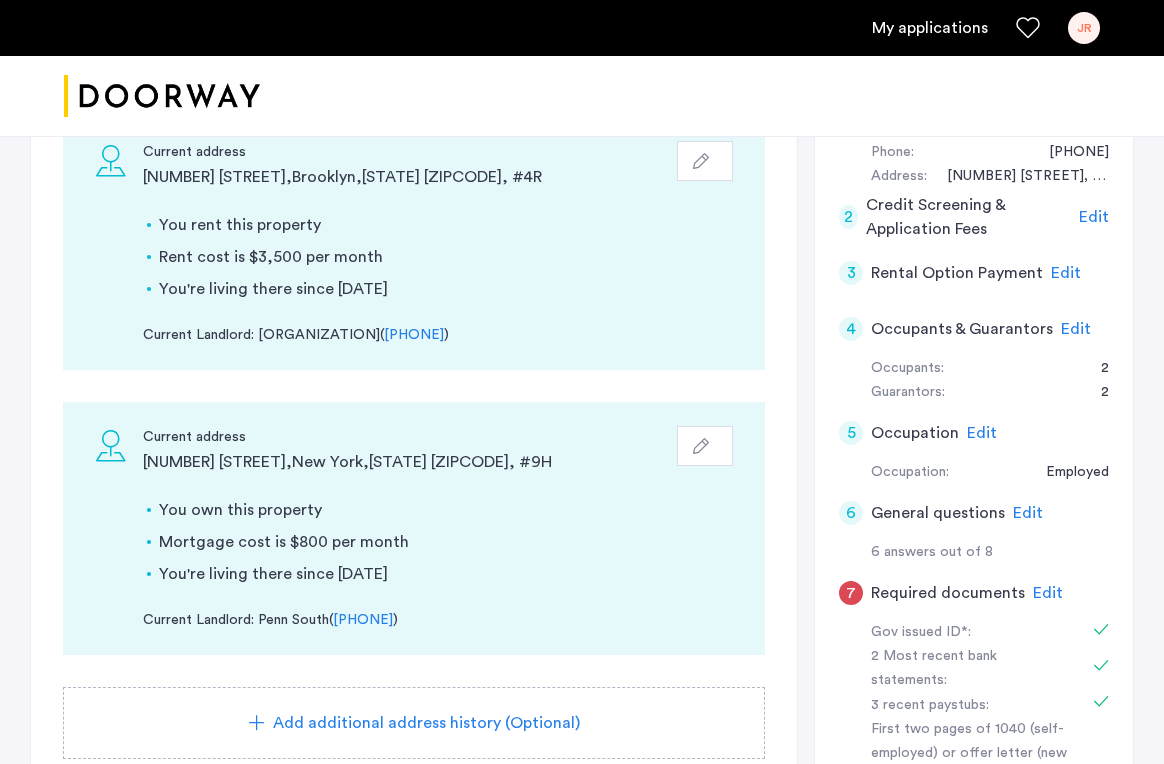 scroll, scrollTop: 420, scrollLeft: 0, axis: vertical 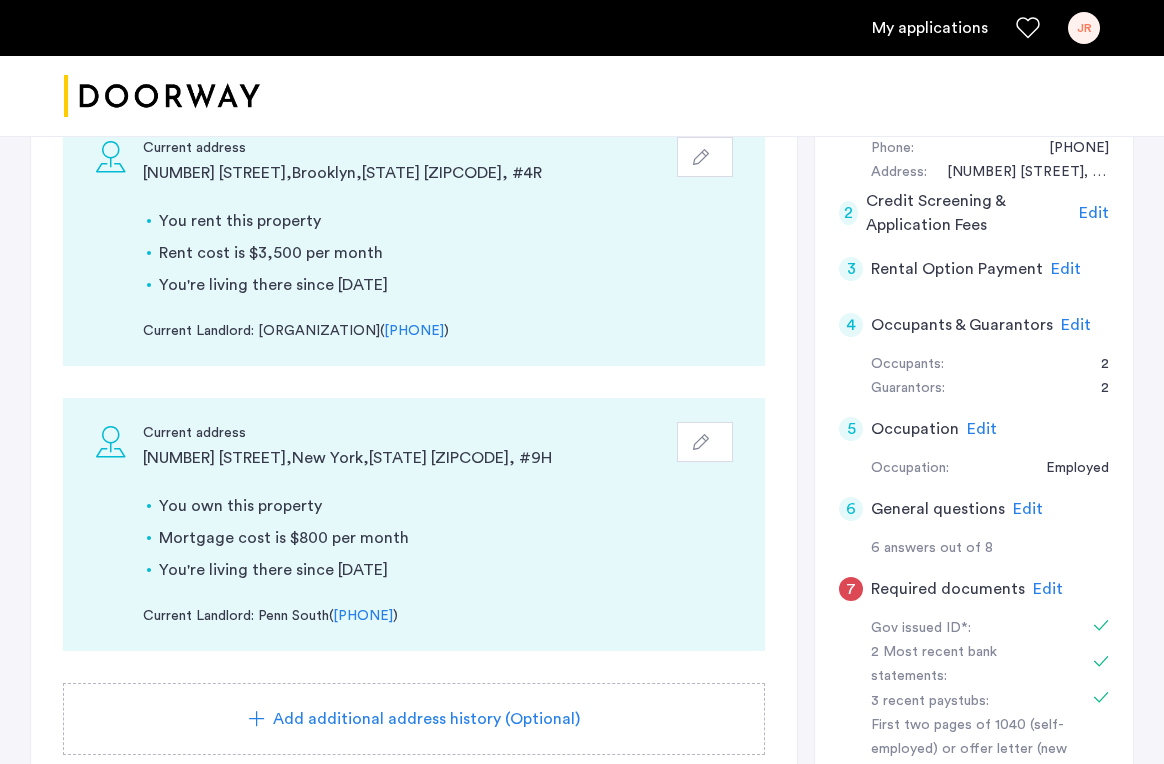 click 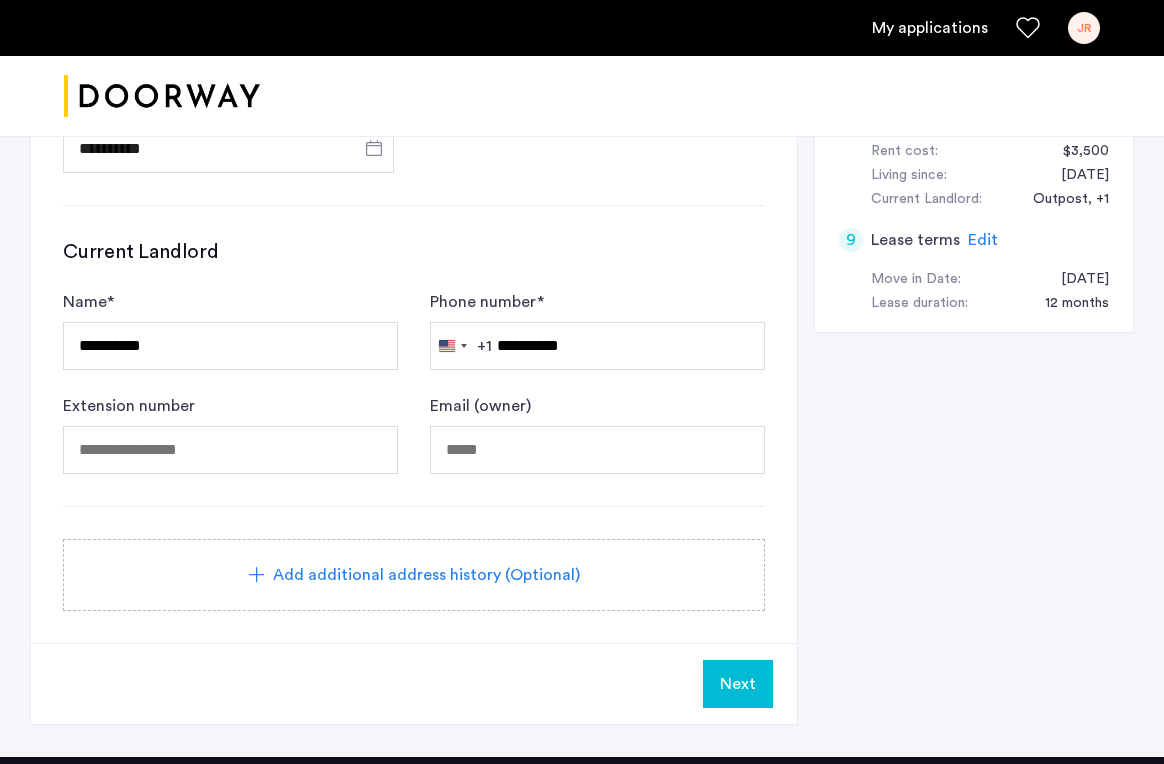 scroll, scrollTop: 1147, scrollLeft: 0, axis: vertical 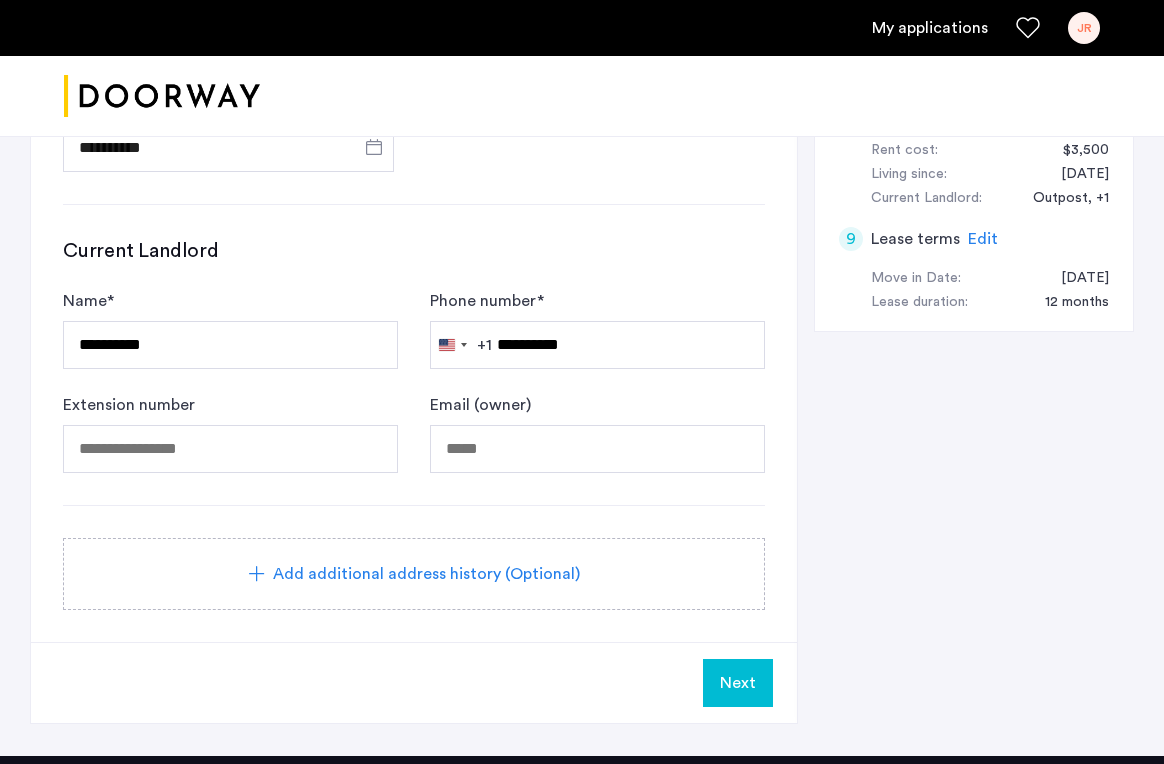 click on "Next" 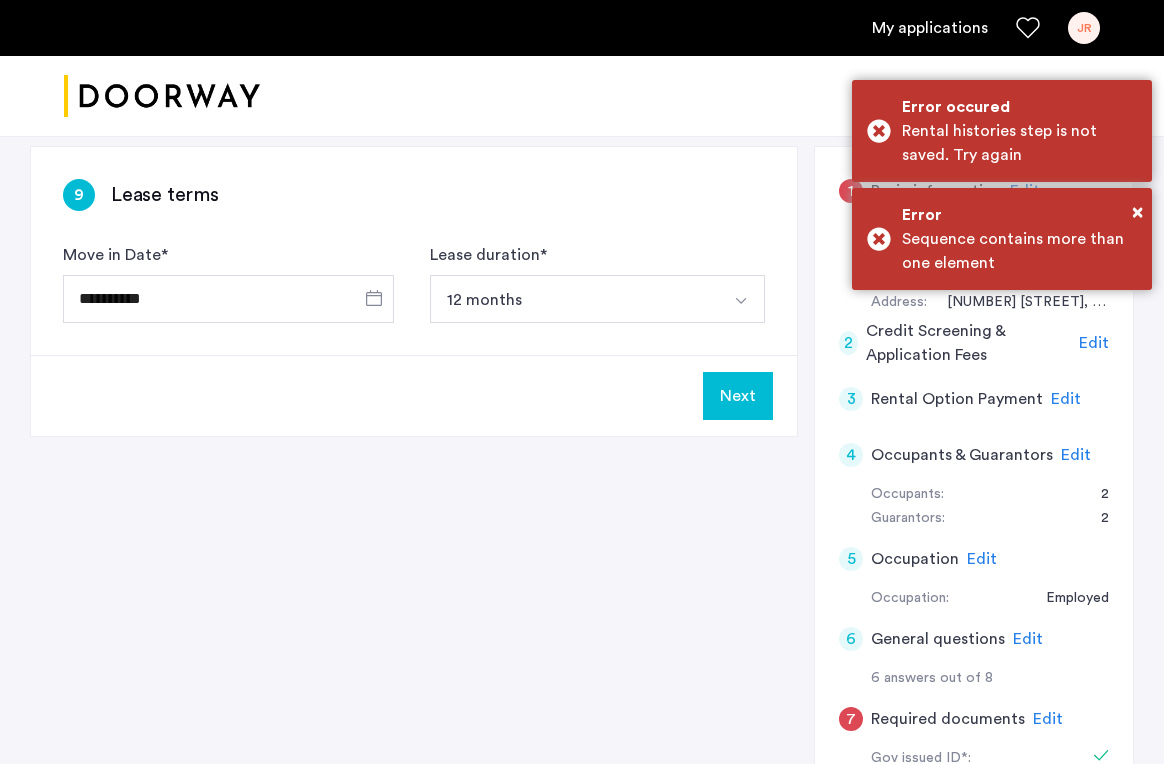 scroll, scrollTop: 291, scrollLeft: 0, axis: vertical 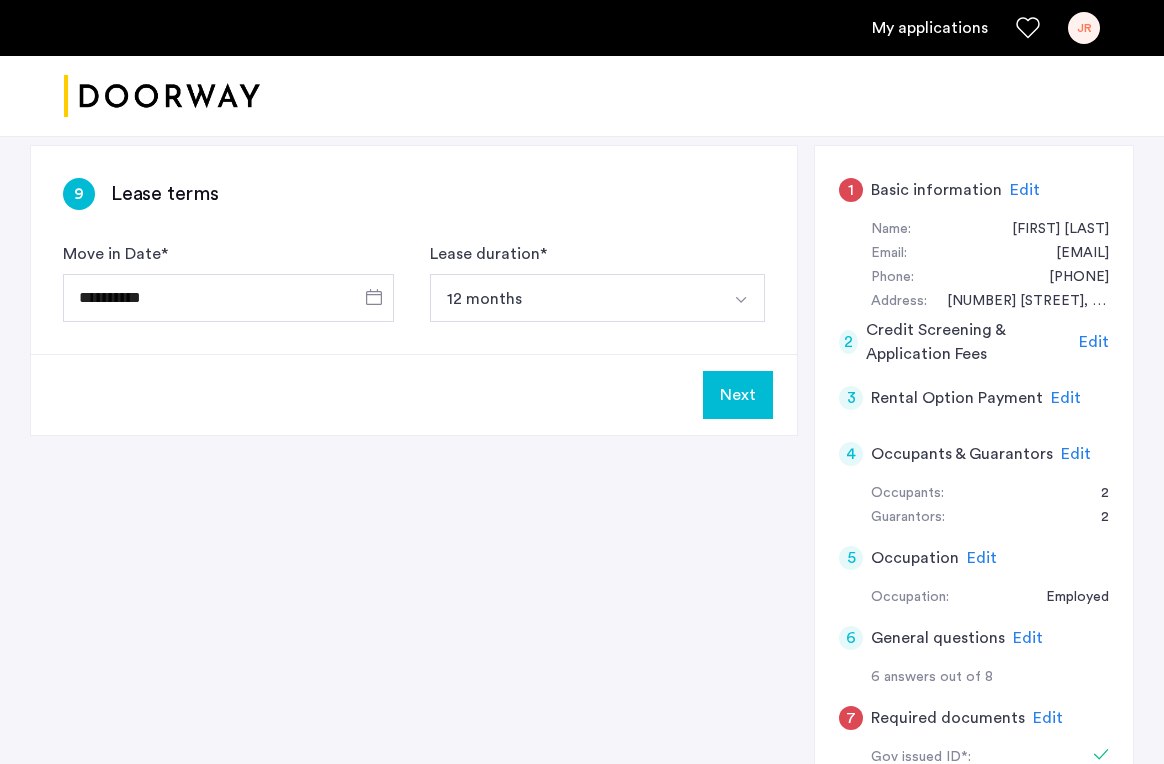 click on "Edit" 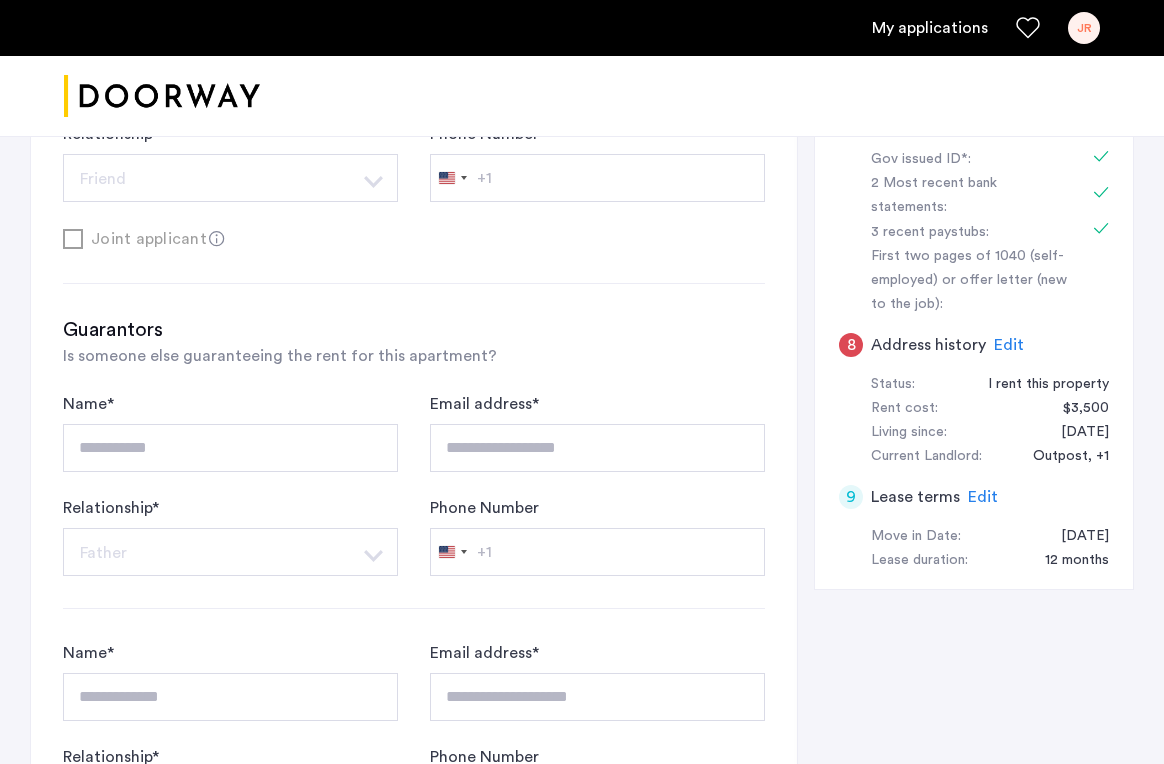 scroll, scrollTop: 1193, scrollLeft: 0, axis: vertical 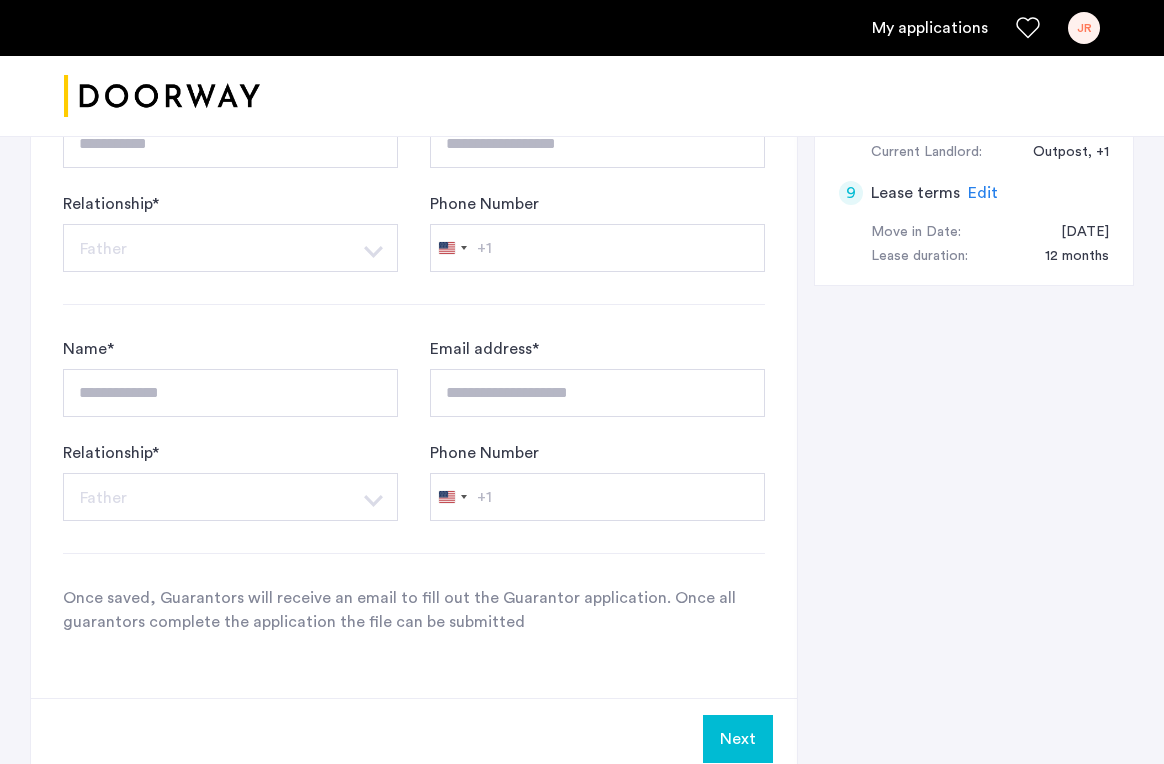 click on "Next" 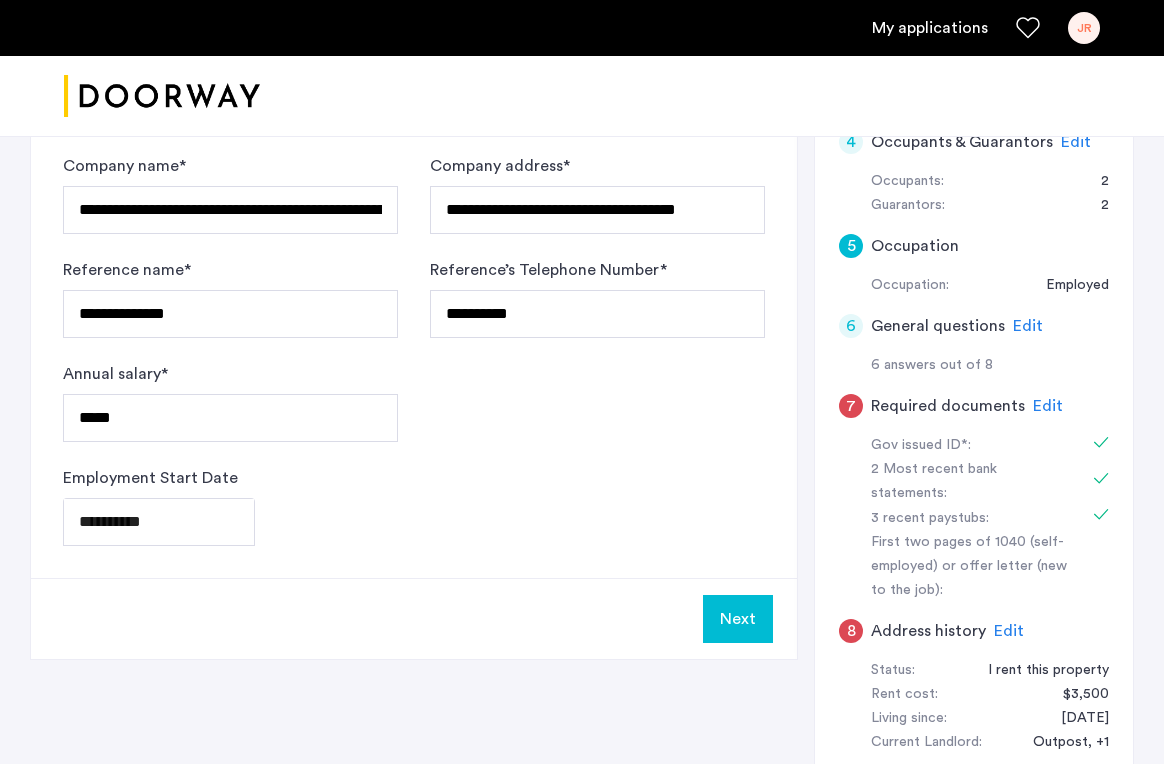 scroll, scrollTop: 734, scrollLeft: 0, axis: vertical 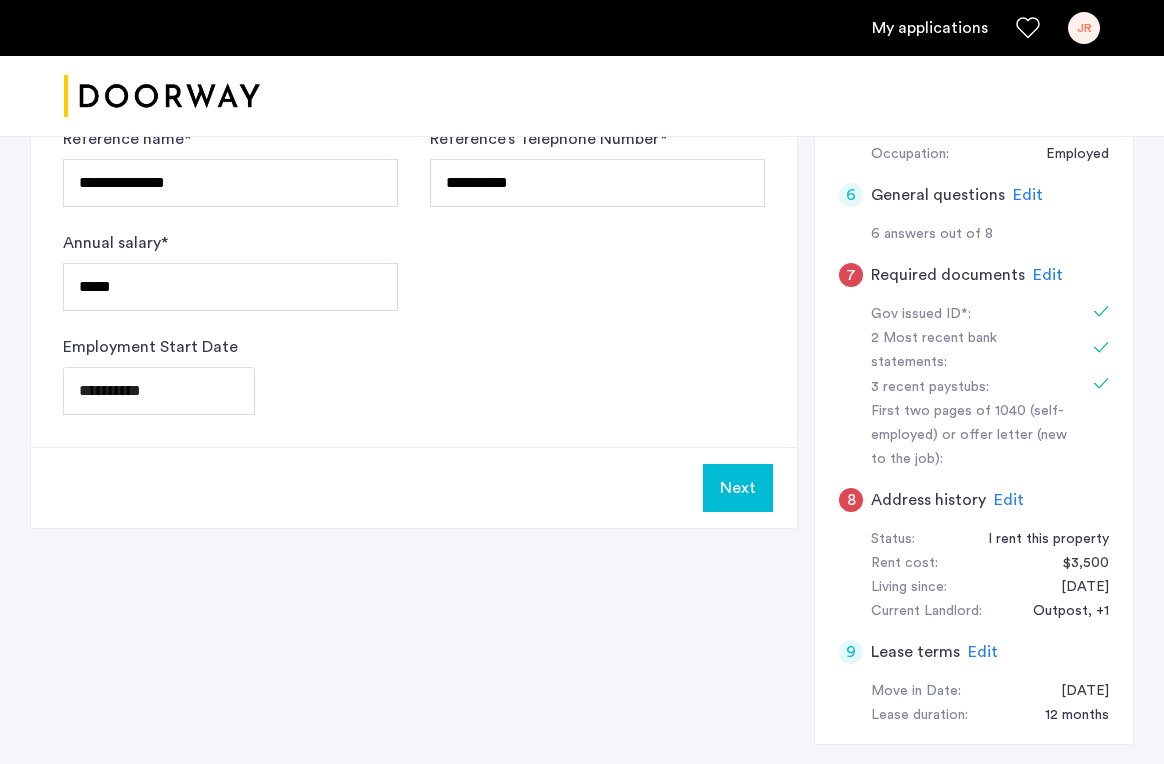 click on "Next" 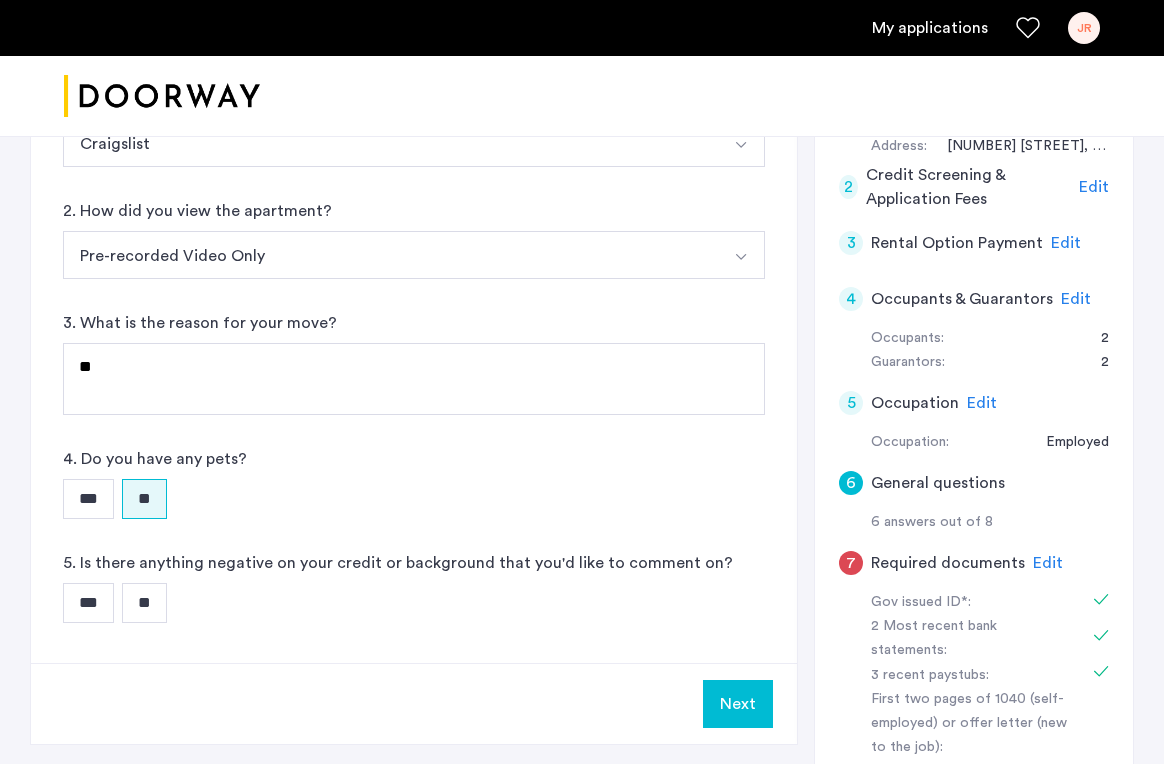 scroll, scrollTop: 546, scrollLeft: 0, axis: vertical 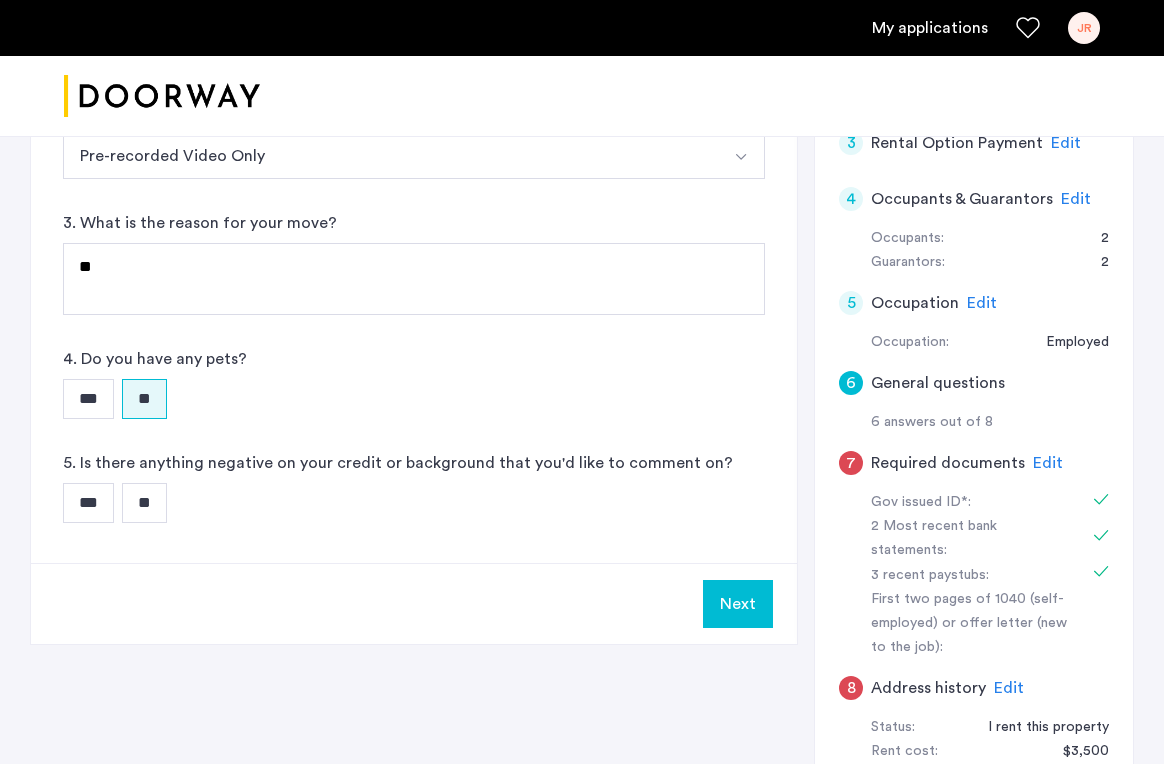 click on "Next" at bounding box center [738, 604] 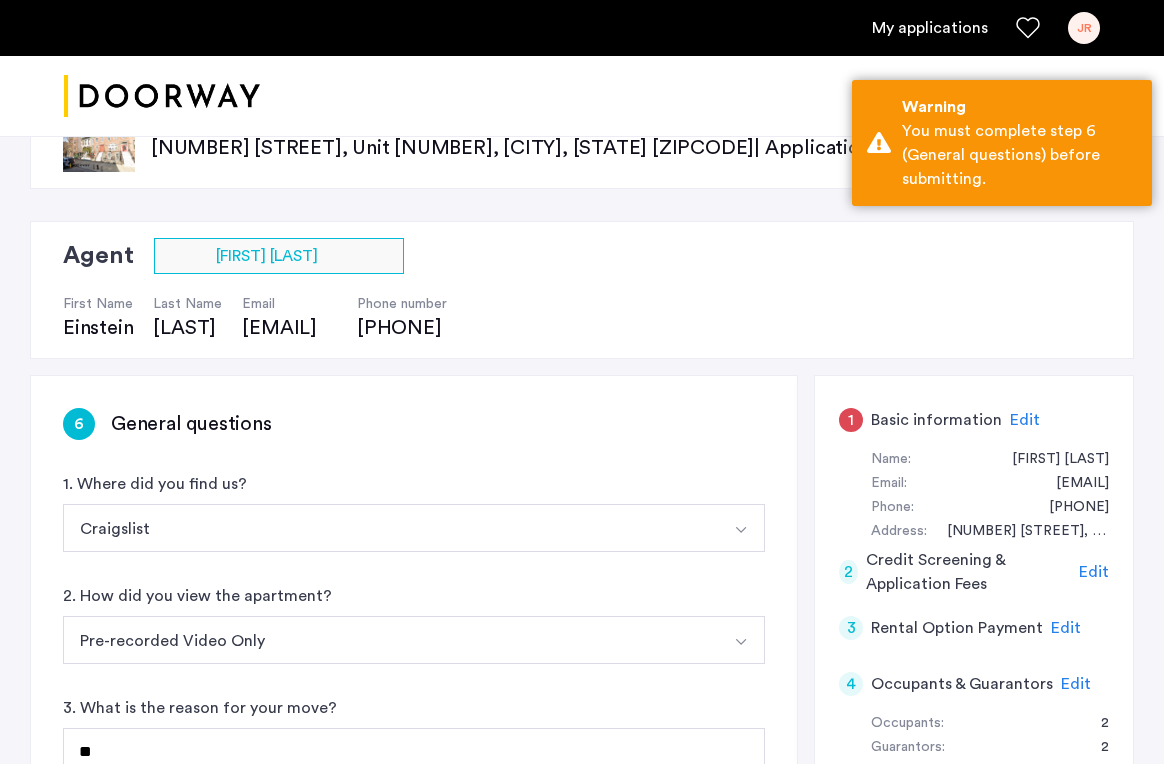 scroll, scrollTop: 403, scrollLeft: 0, axis: vertical 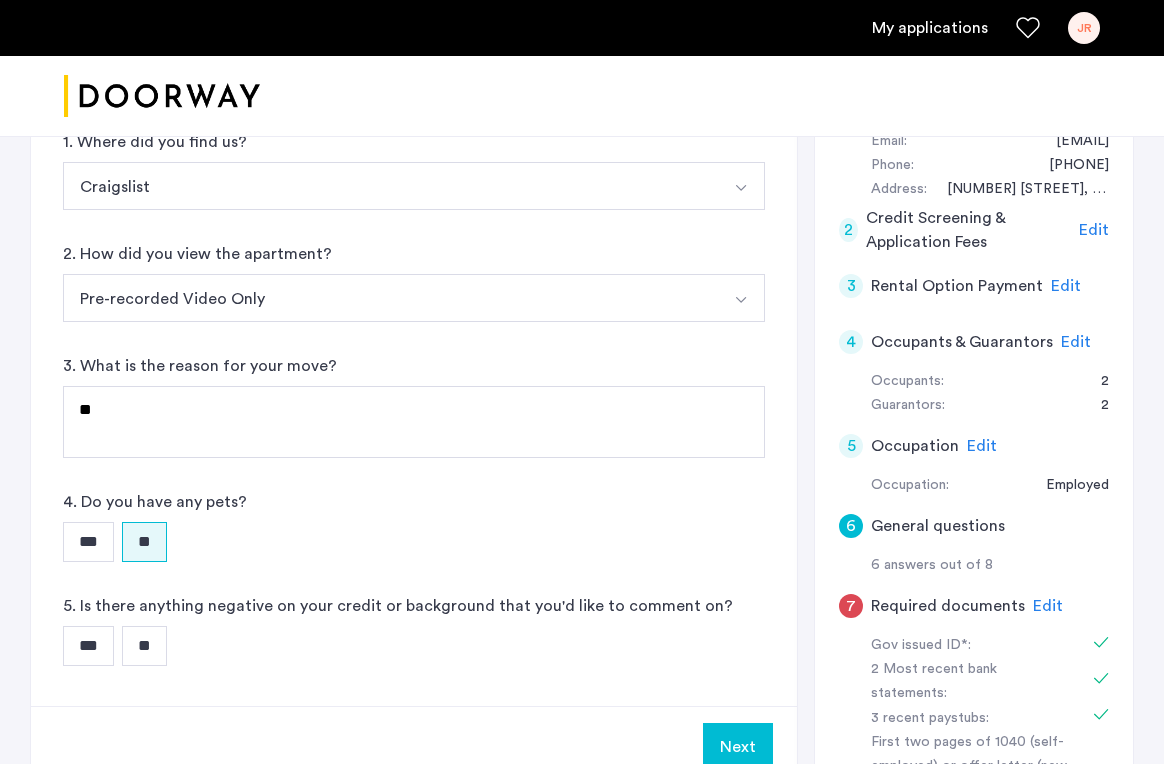 click on "Next" at bounding box center [738, 747] 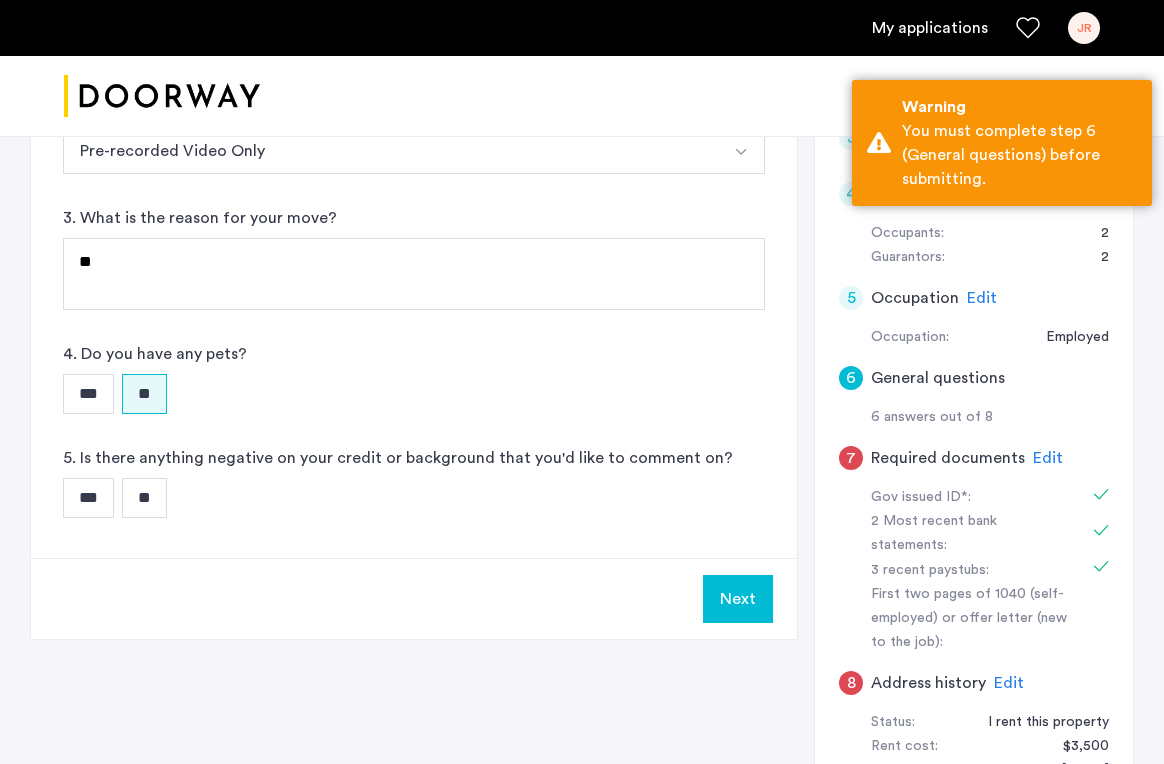 scroll, scrollTop: 550, scrollLeft: 0, axis: vertical 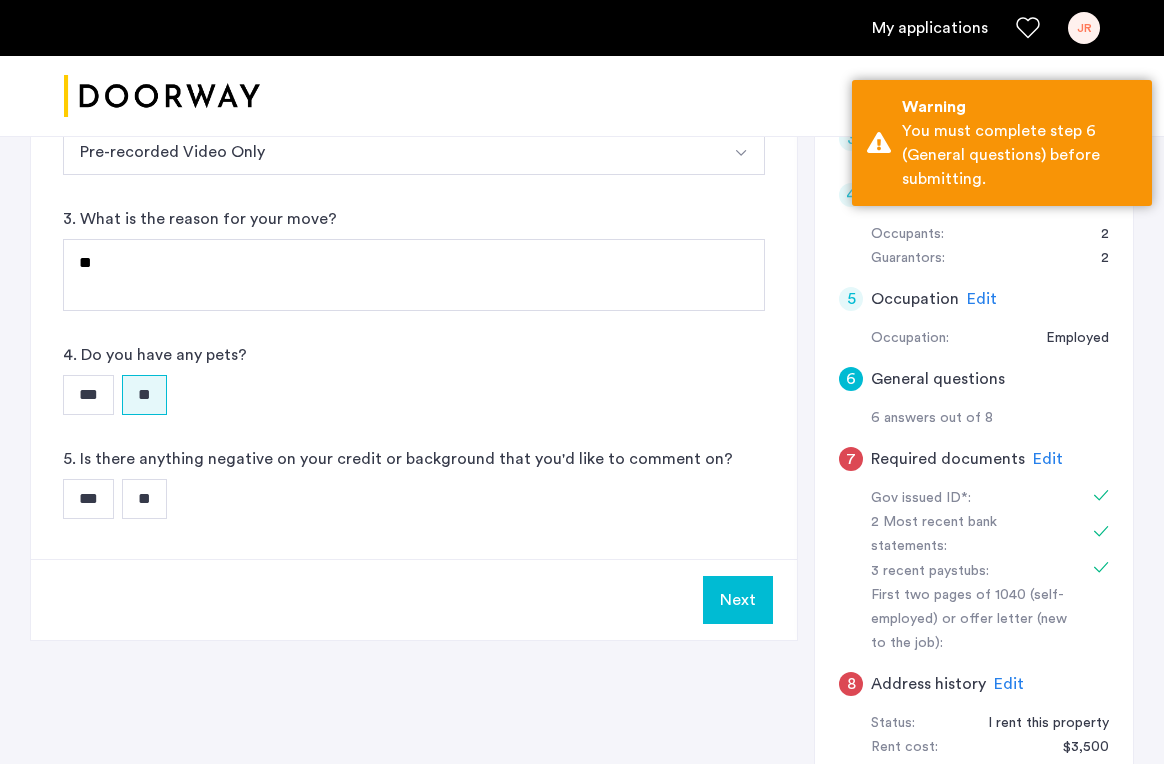 click on "**" at bounding box center (144, 499) 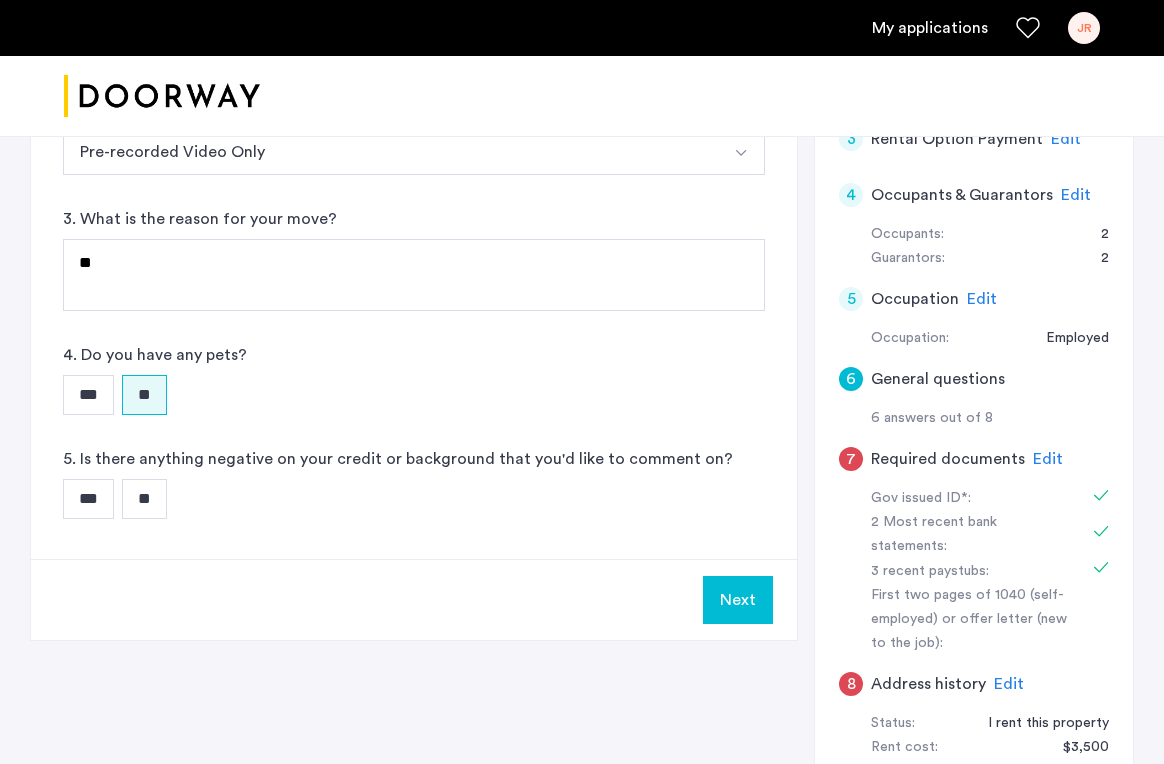 click on "**" at bounding box center (144, 499) 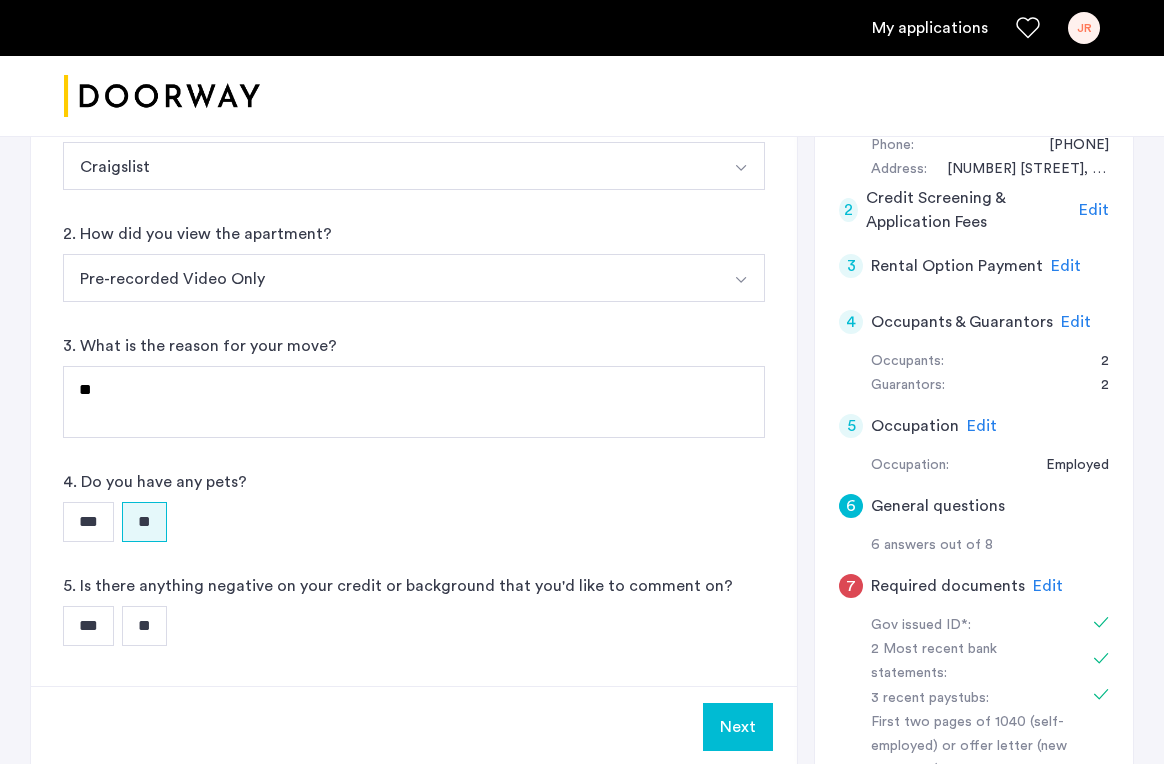 scroll, scrollTop: 372, scrollLeft: 0, axis: vertical 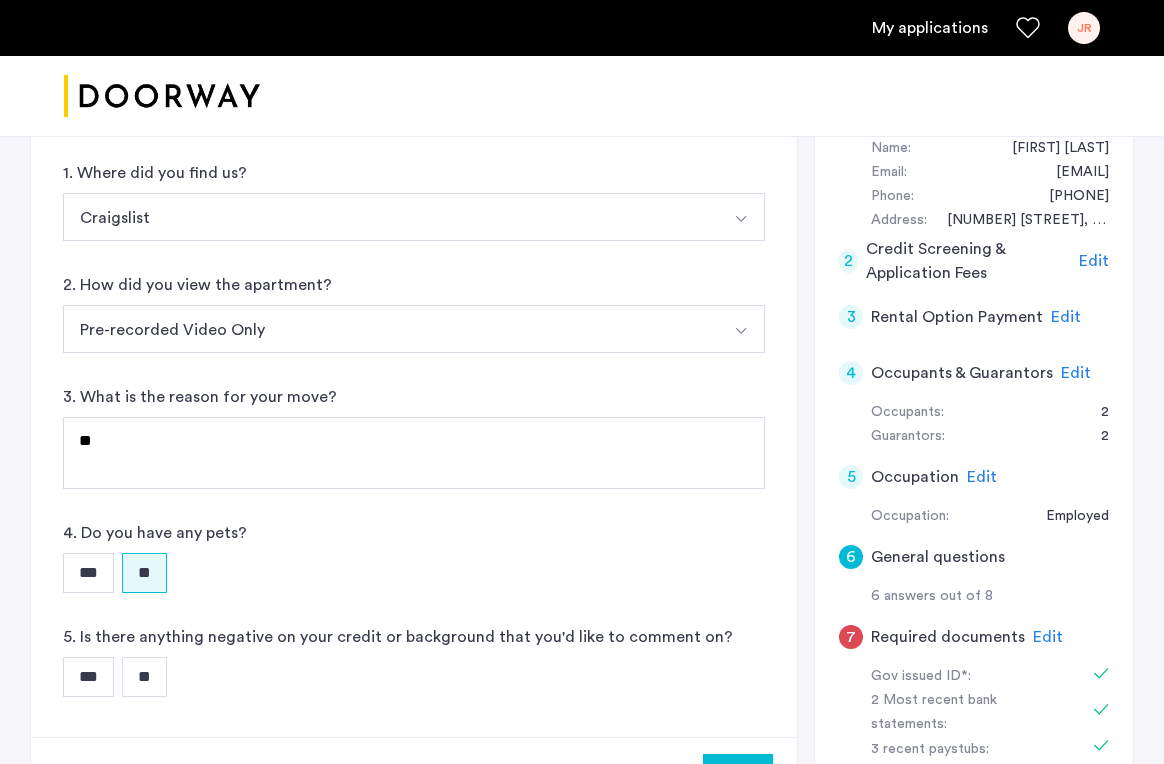 click on "**" at bounding box center (144, 677) 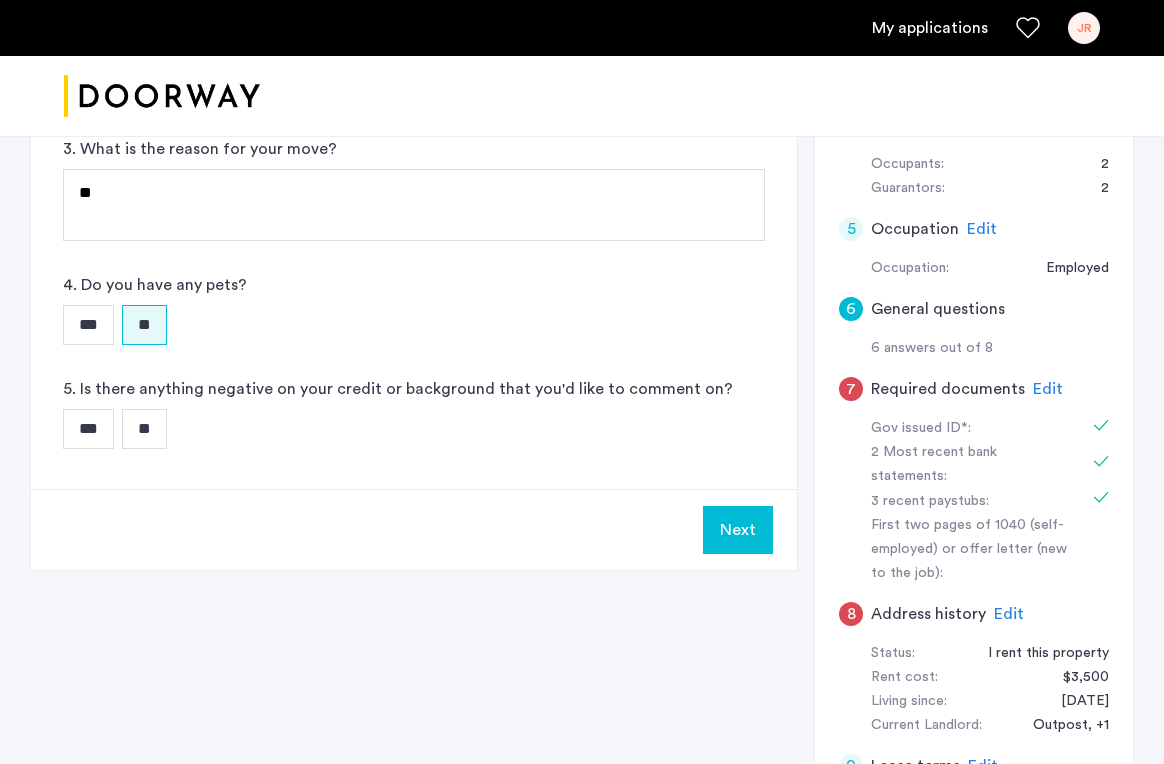 scroll, scrollTop: 635, scrollLeft: 0, axis: vertical 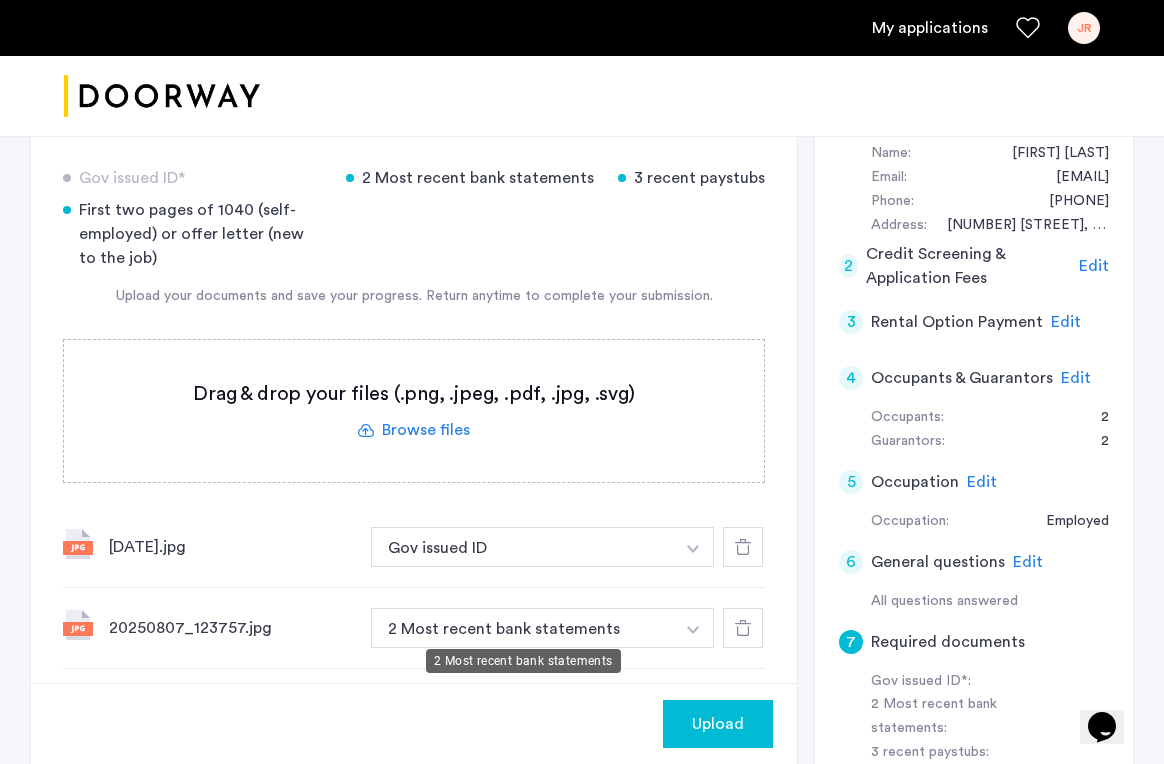click on "2 Most recent bank statements" at bounding box center [522, 628] 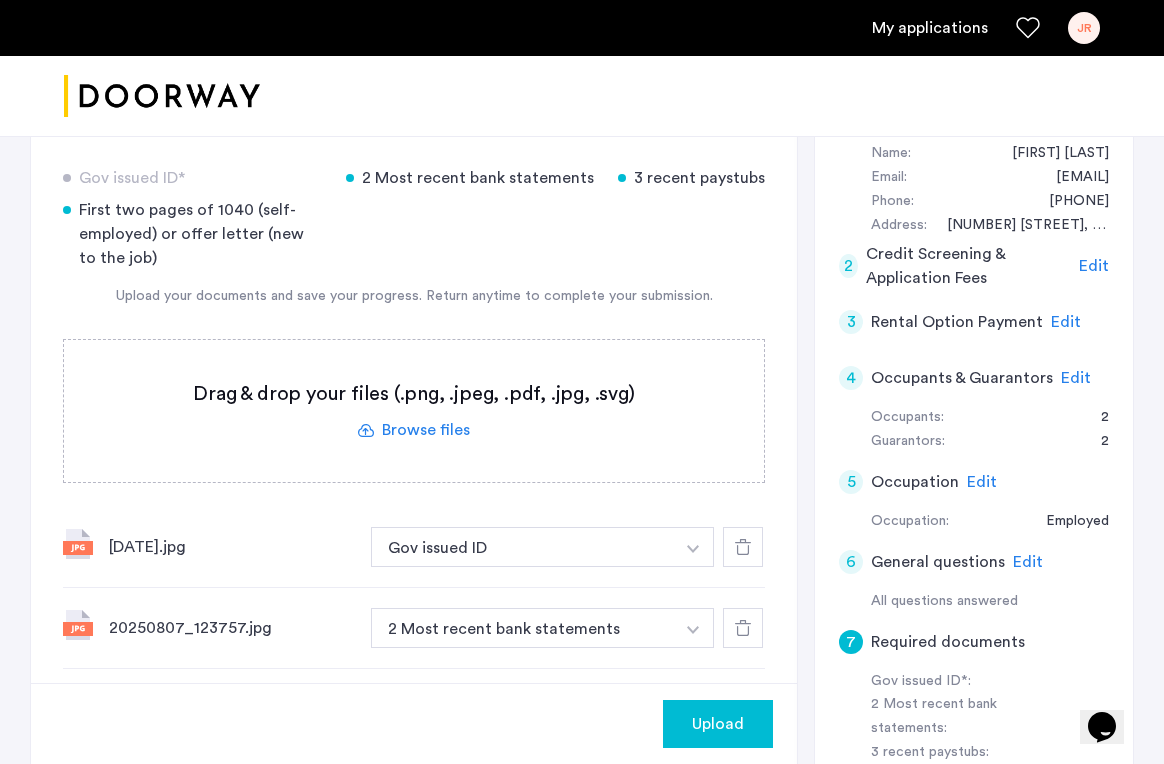 click at bounding box center (693, 547) 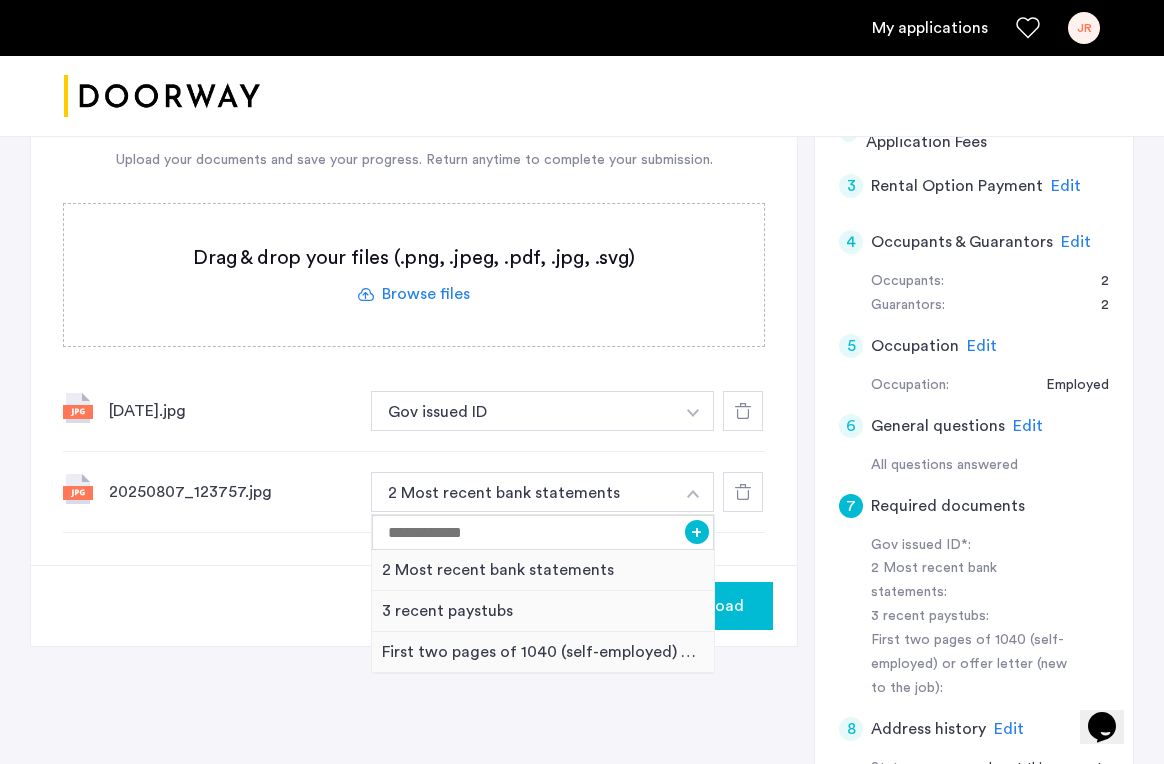 scroll, scrollTop: 513, scrollLeft: 0, axis: vertical 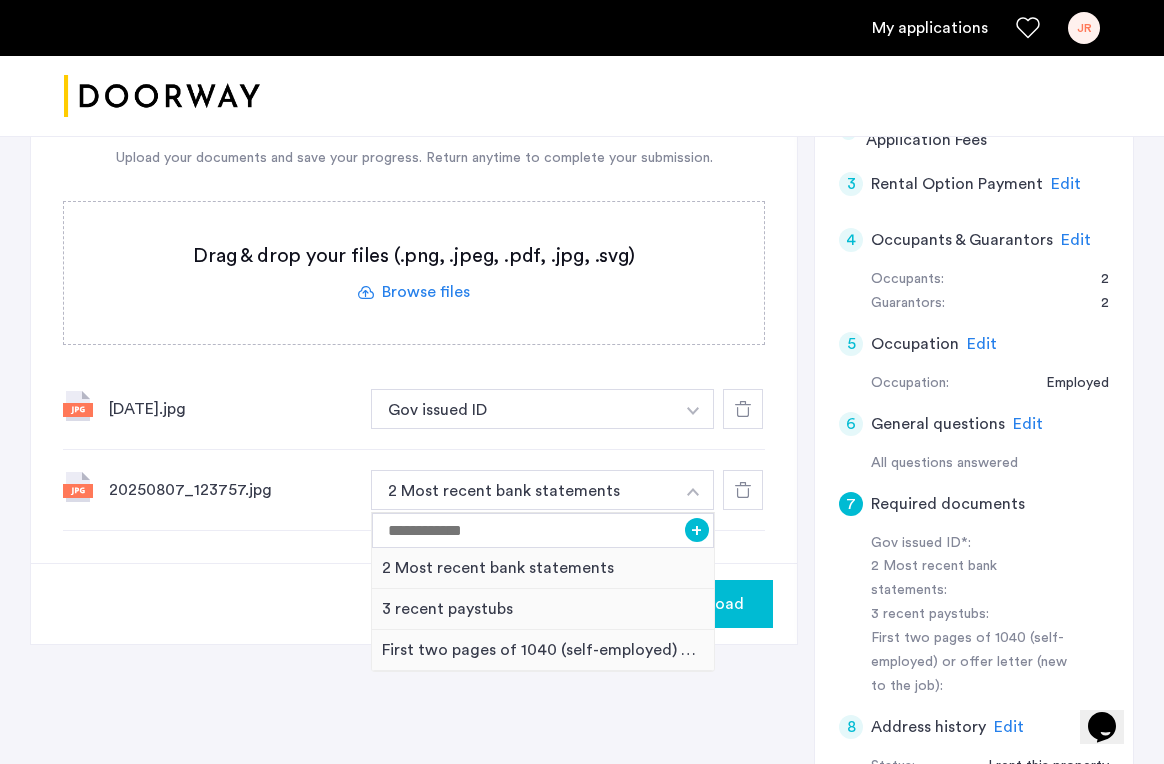 click on "7 Required documents  Gov issued ID*  2 Most recent bank statements  3 recent paystubs  First two pages of 1040 (self-employed) or offer letter (new to the job)  Upload your documents and save your progress. Return anytime to complete your submission.  Drag & drop your files (.png, .jpeg, .pdf, .jpg, .svg) Browse files Upload documents (.png, .jpeg, .pdf, .jpg, .svg) Uploaded files 20250807_123743.jpg Gov issued ID + 2 Most recent bank statements 3 recent paystubs First two pages of 1040 (self-employed) or offer letter (new to the job) Gov issued ID 20250807_123757.jpg 2 Most recent bank statements + 2 Most recent bank statements 3 recent paystubs First two pages of 1040 (self-employed) or offer letter (new to the job)" 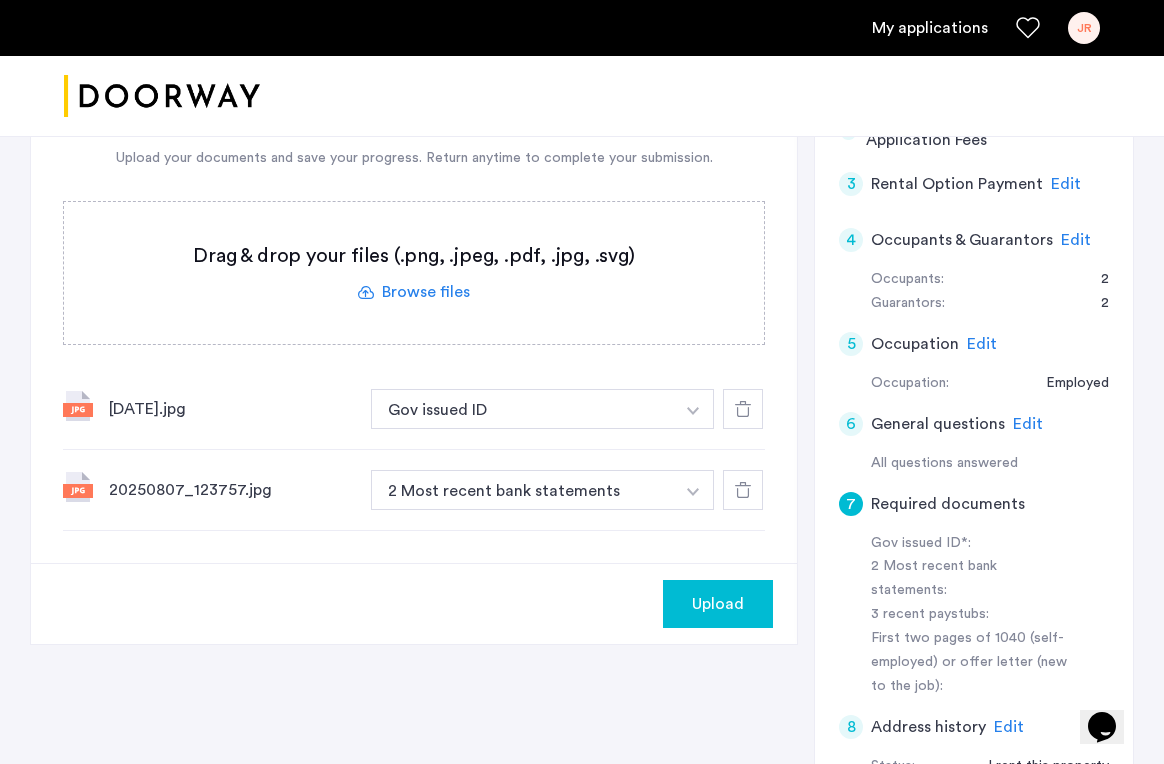 click 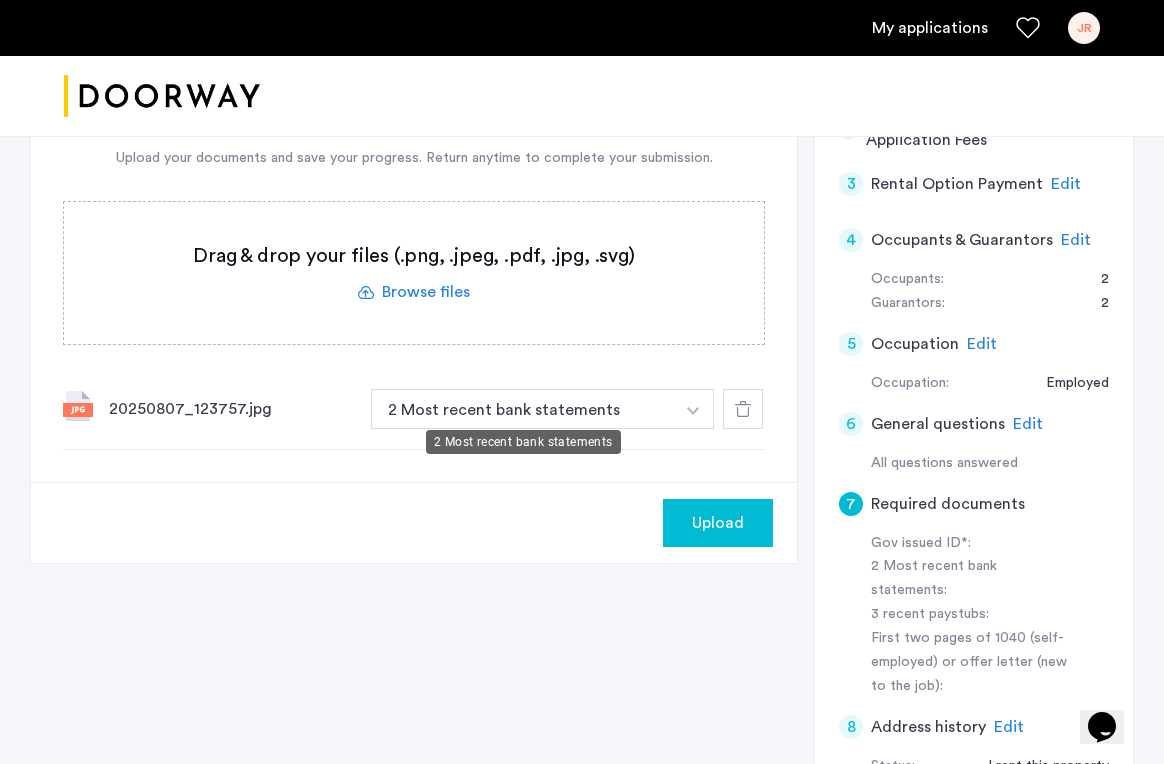 click on "2 Most recent bank statements" at bounding box center (522, 409) 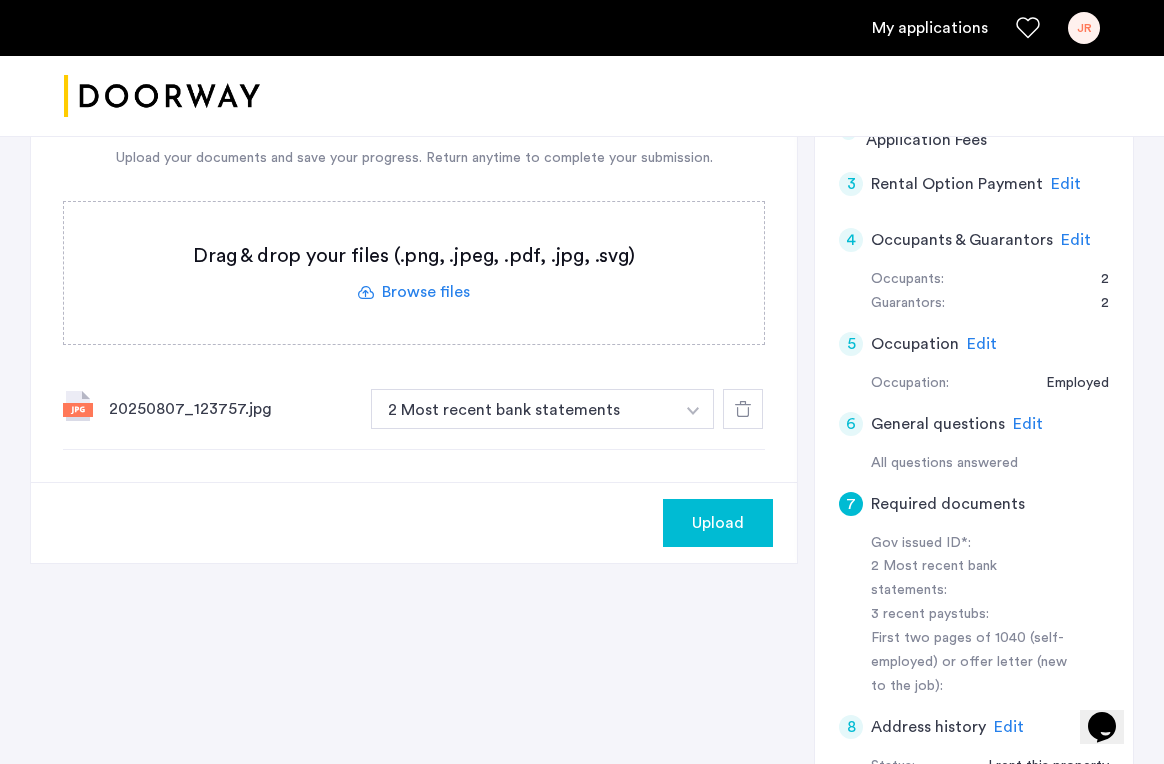 click at bounding box center (693, 409) 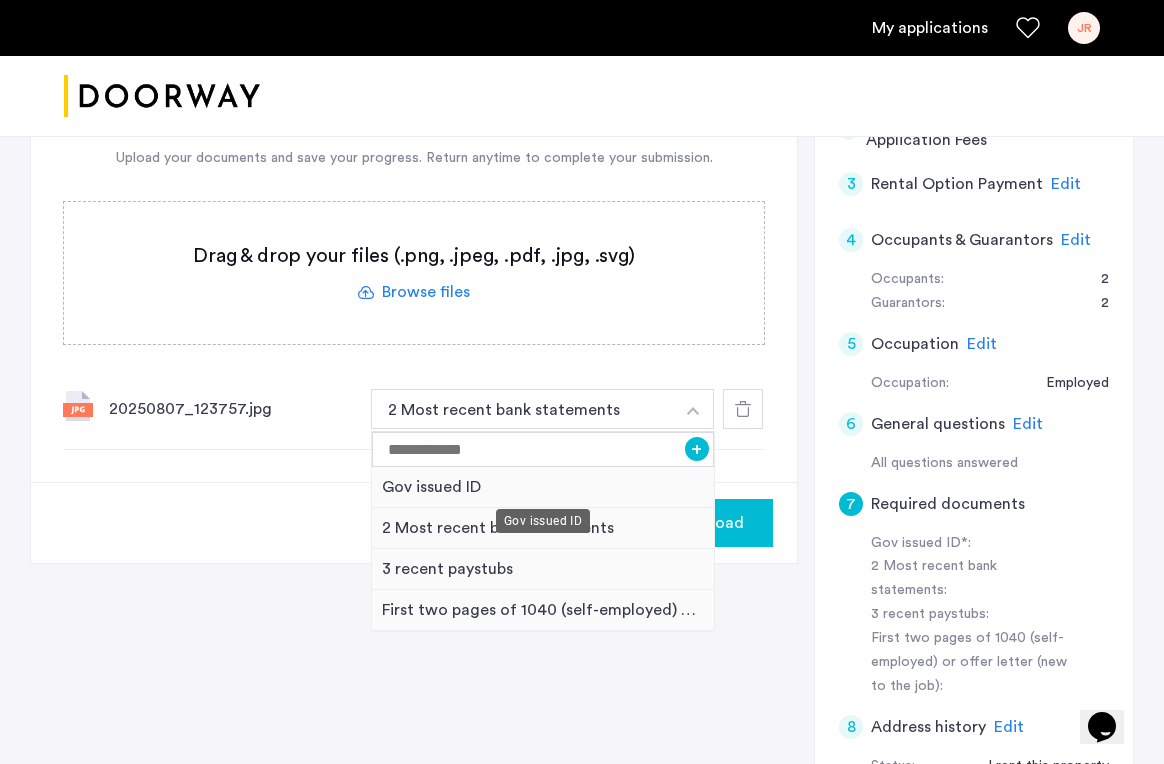 click on "Gov issued ID" at bounding box center (543, 487) 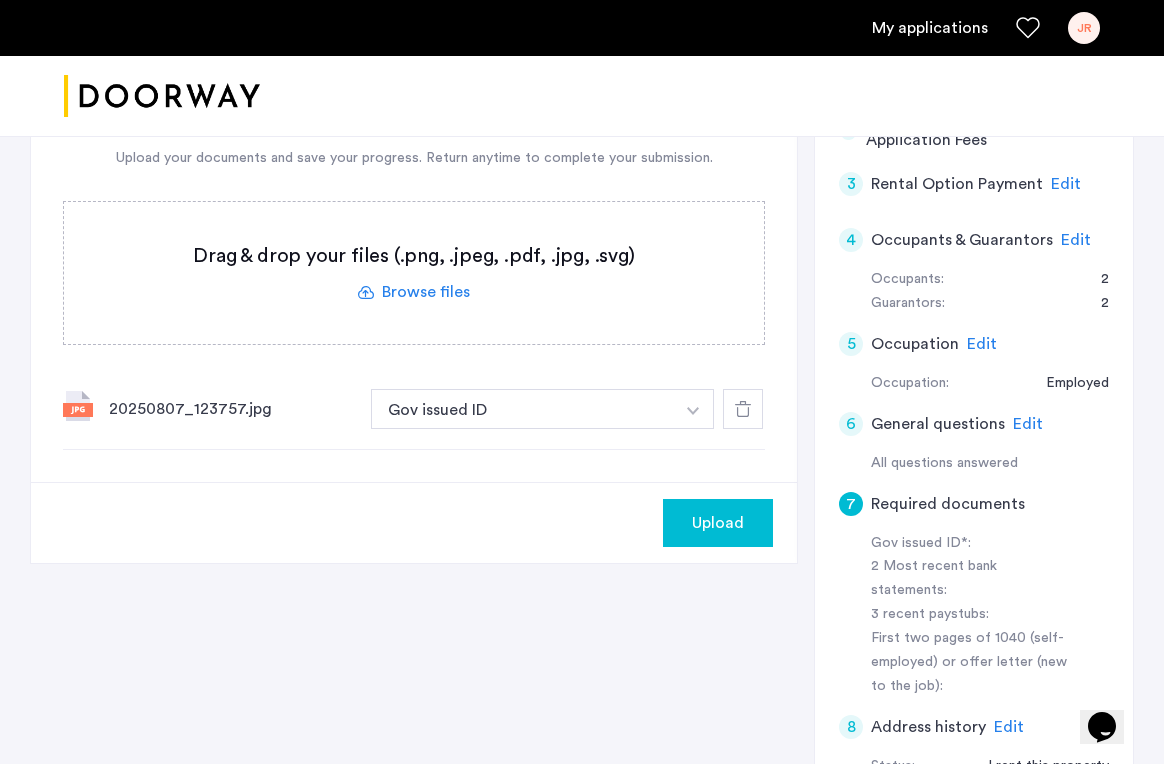 click on "Upload" 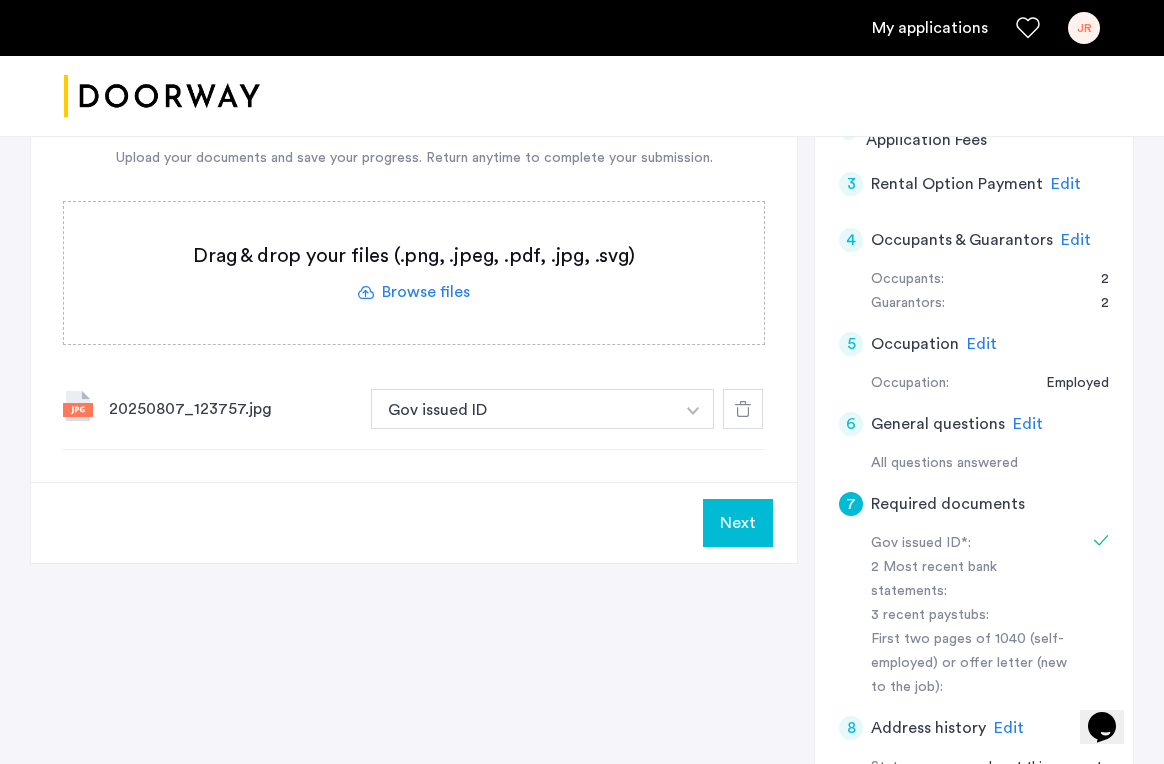 click on "Next" 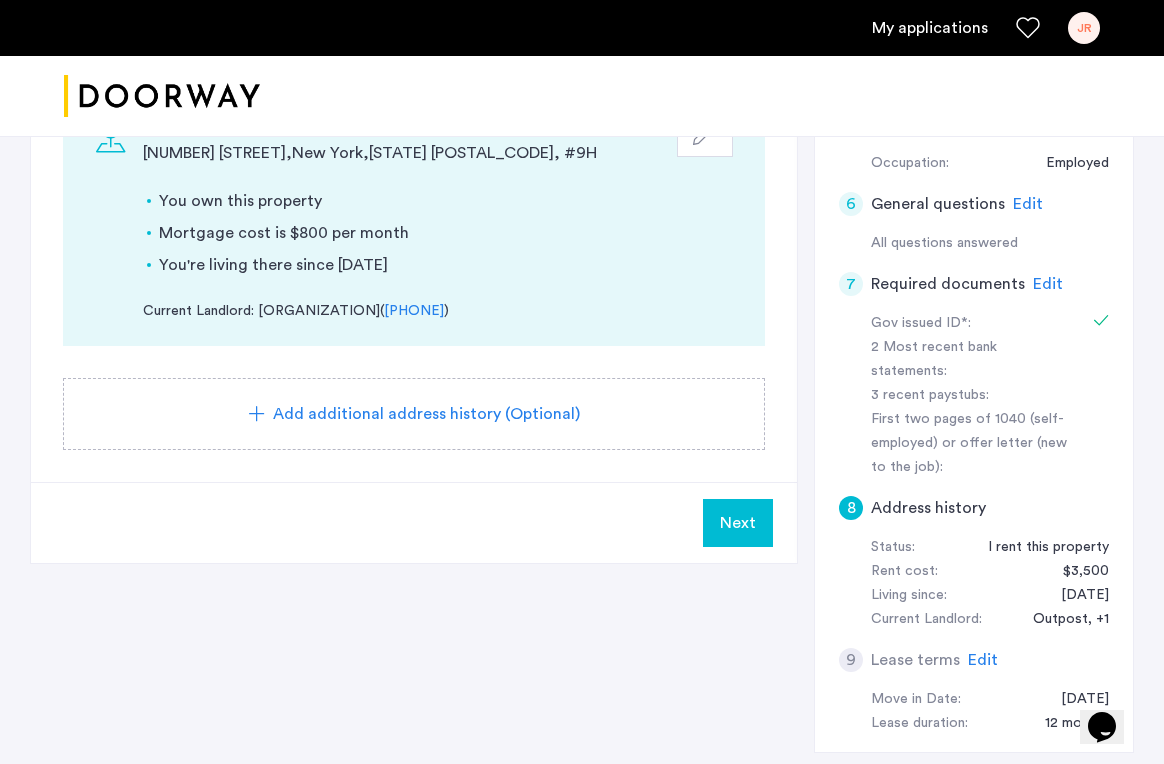 scroll, scrollTop: 781, scrollLeft: 0, axis: vertical 